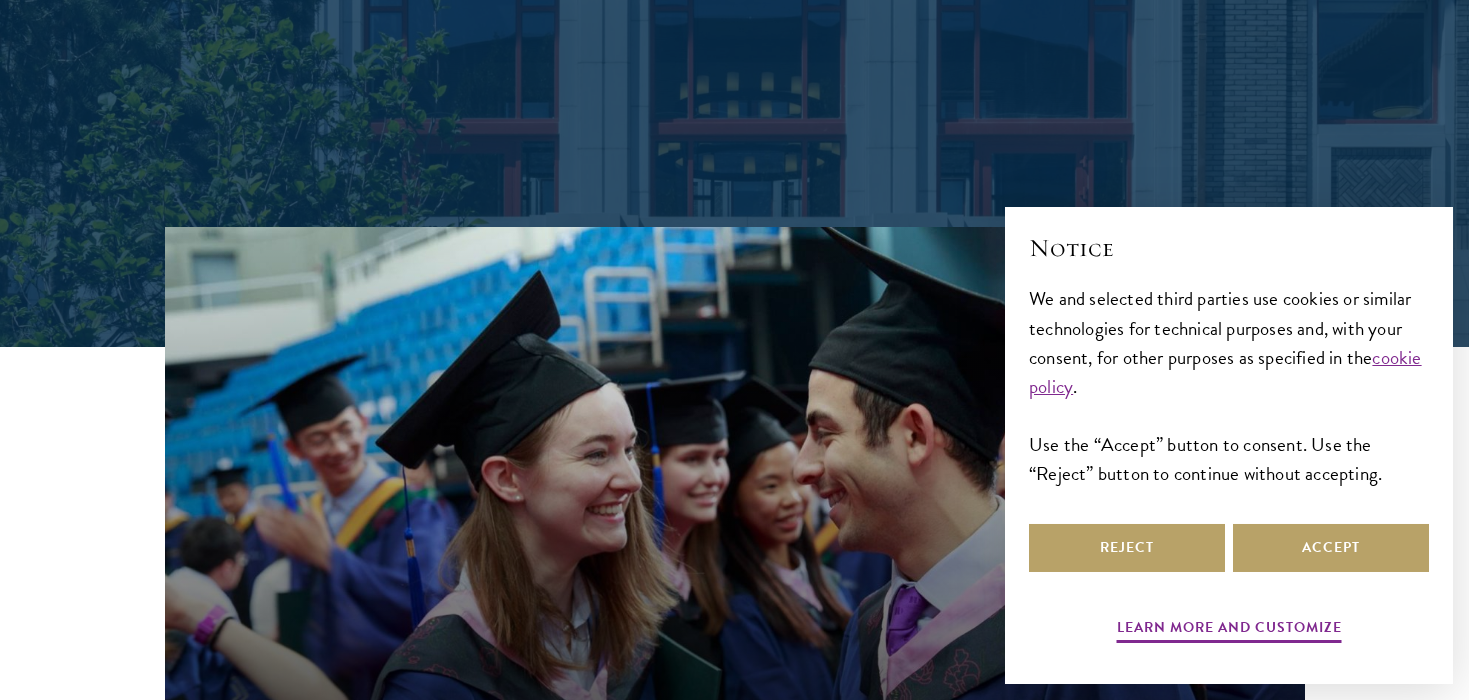 scroll, scrollTop: 450, scrollLeft: 0, axis: vertical 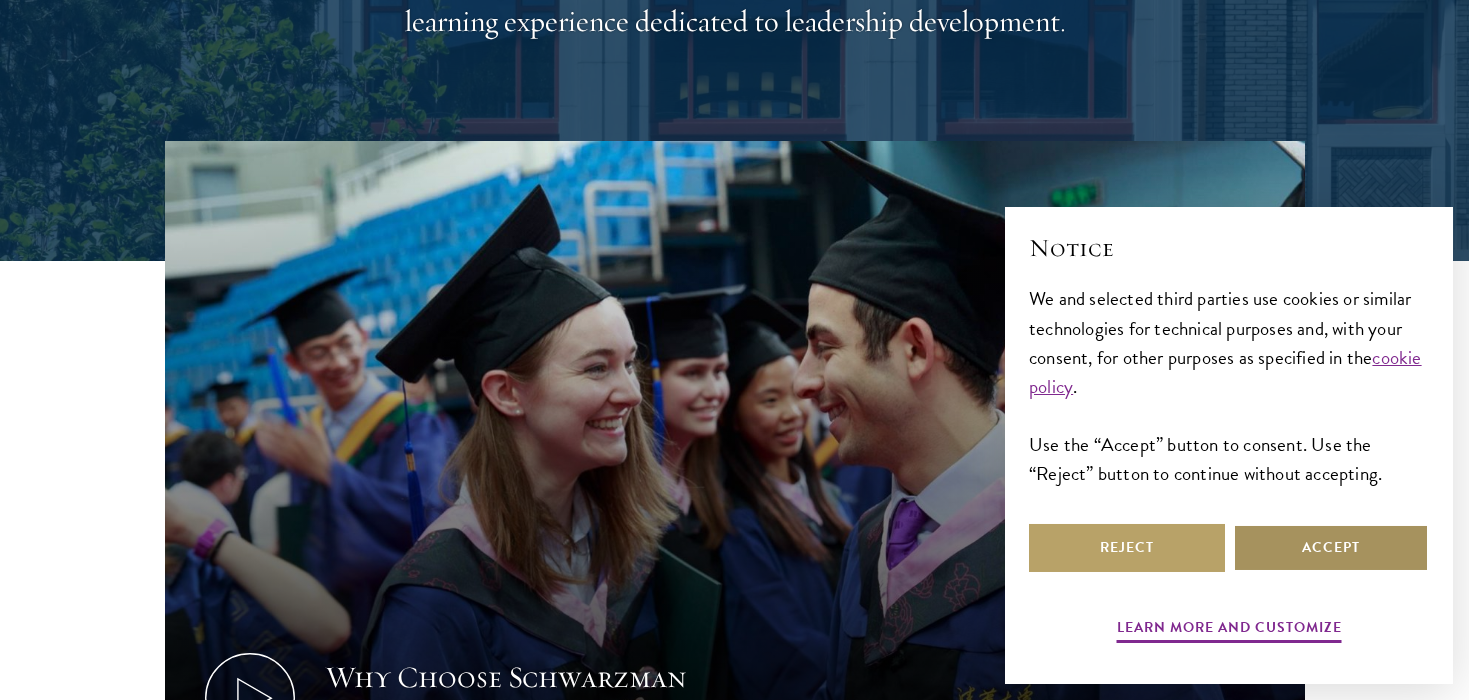 click on "Accept" at bounding box center [1331, 548] 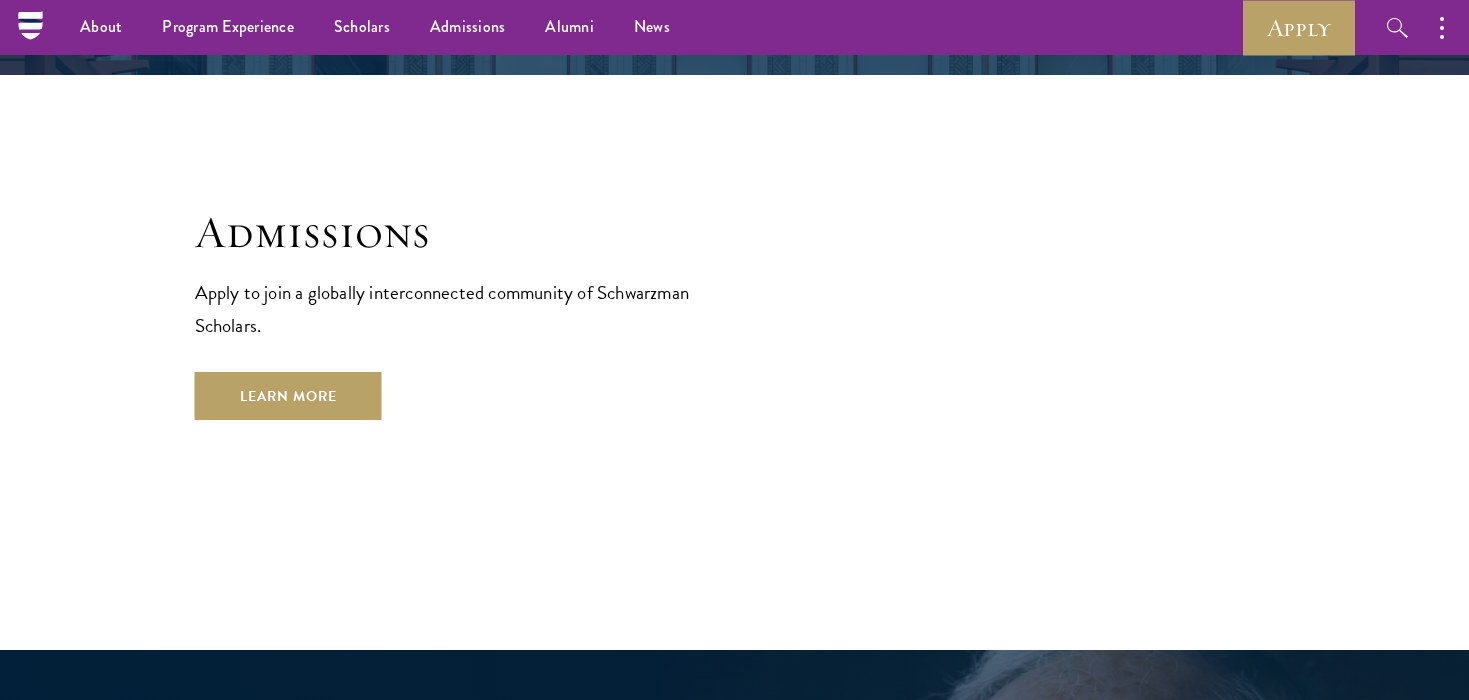 scroll, scrollTop: 3164, scrollLeft: 0, axis: vertical 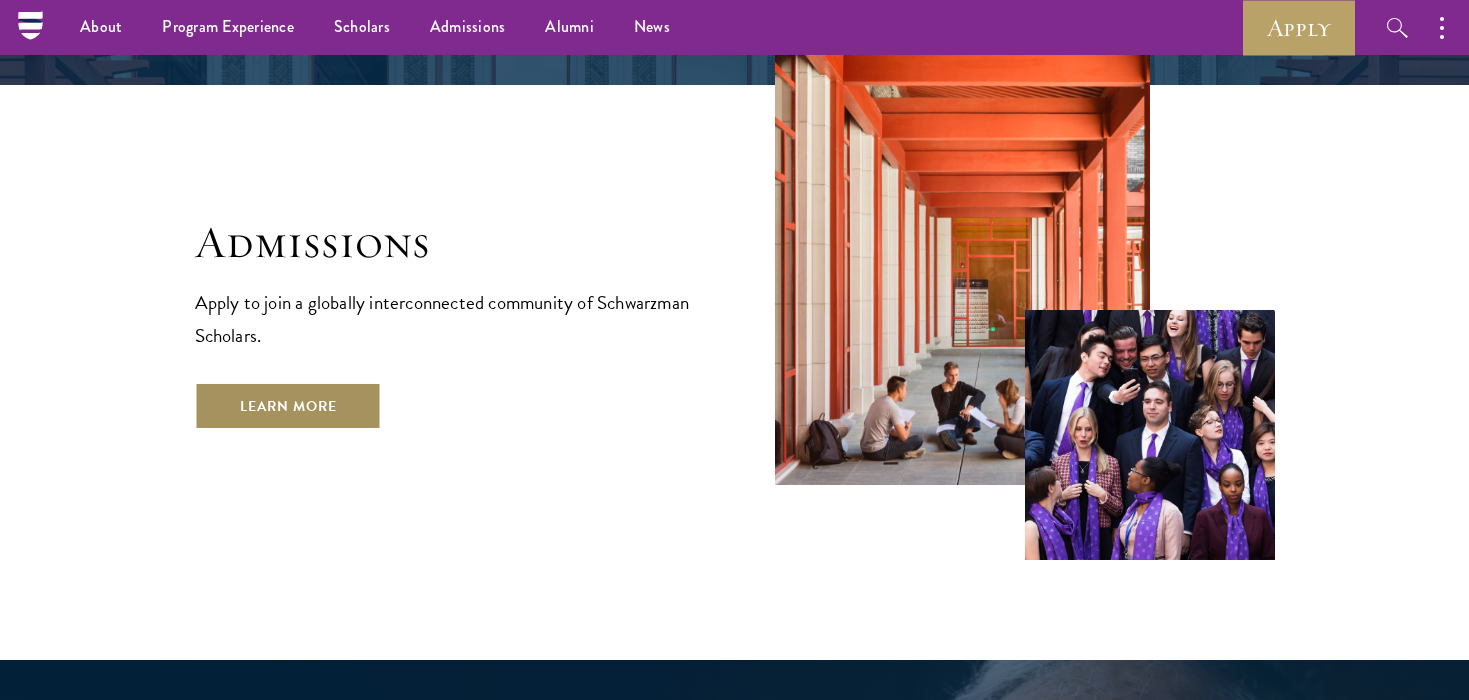 click on "Learn More" at bounding box center [288, 406] 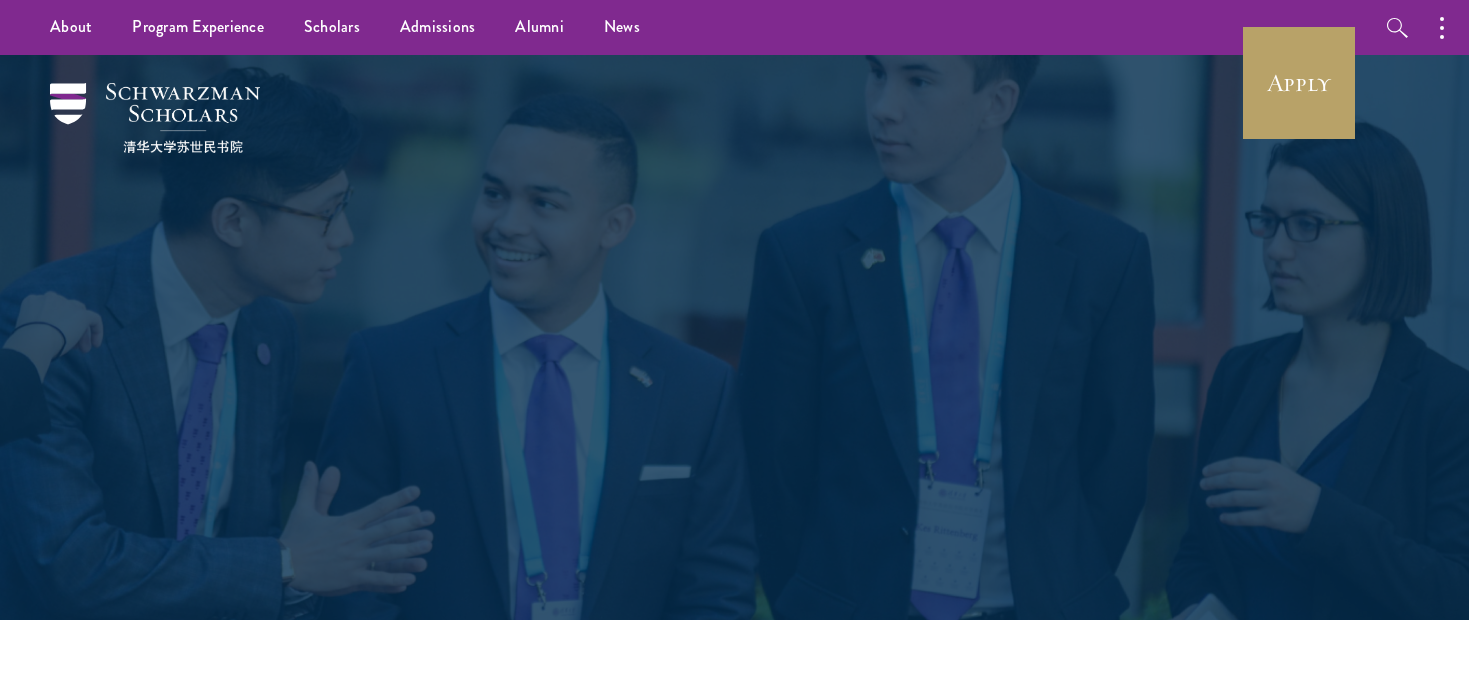 scroll, scrollTop: 0, scrollLeft: 0, axis: both 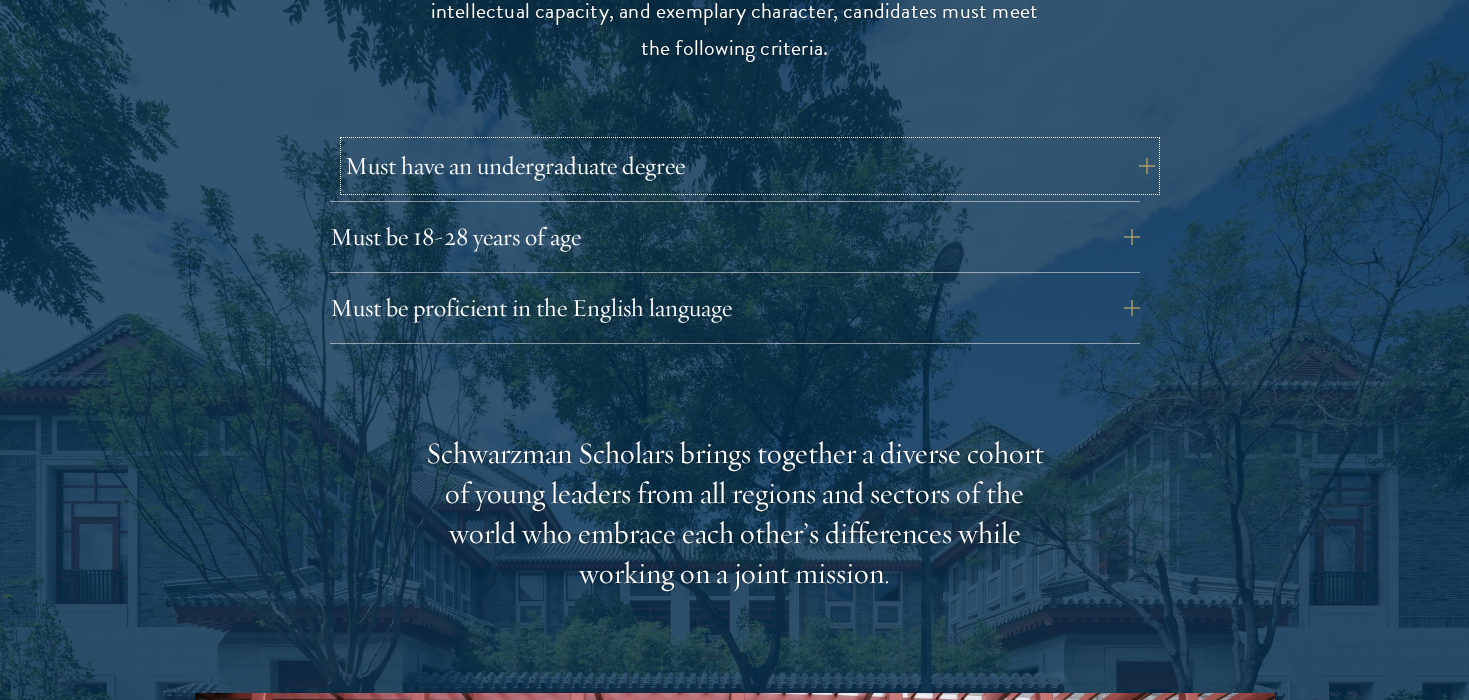 click on "Must have an undergraduate degree" at bounding box center (750, 166) 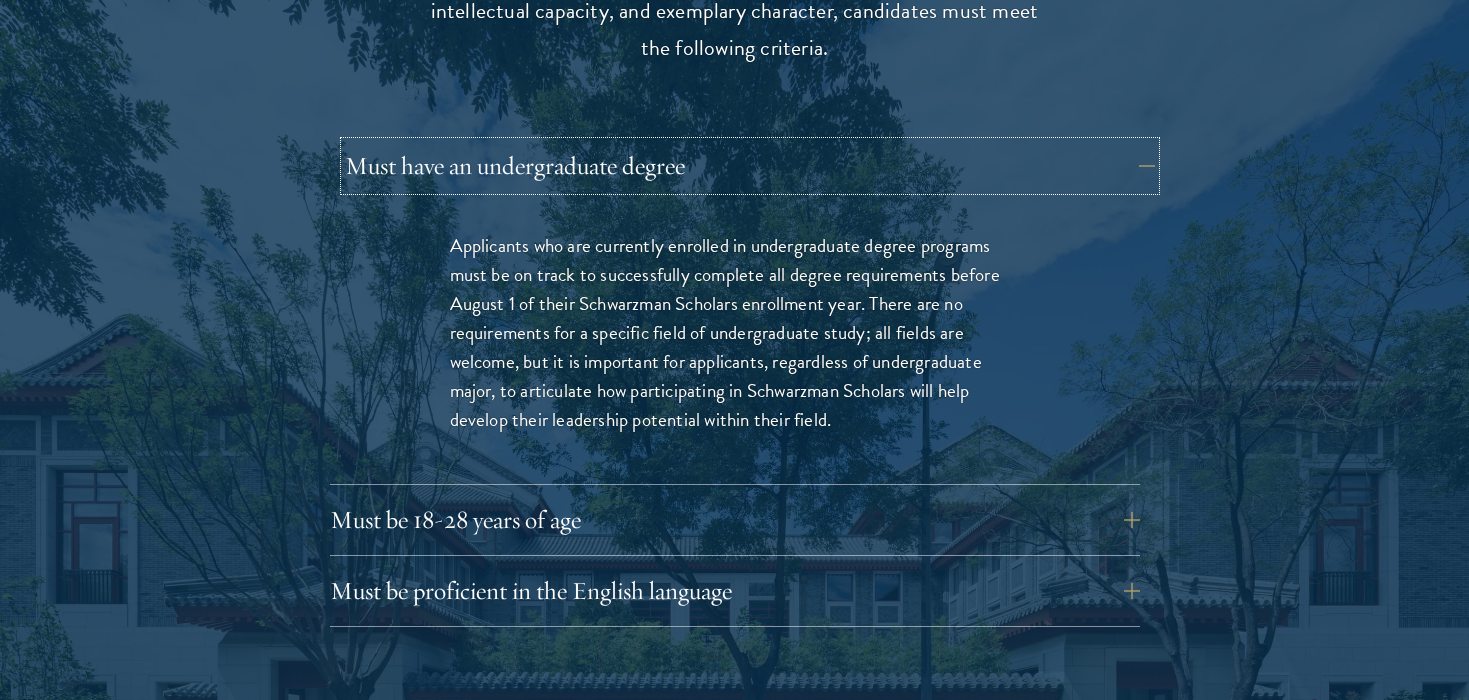 click on "Must have an undergraduate degree" at bounding box center [750, 166] 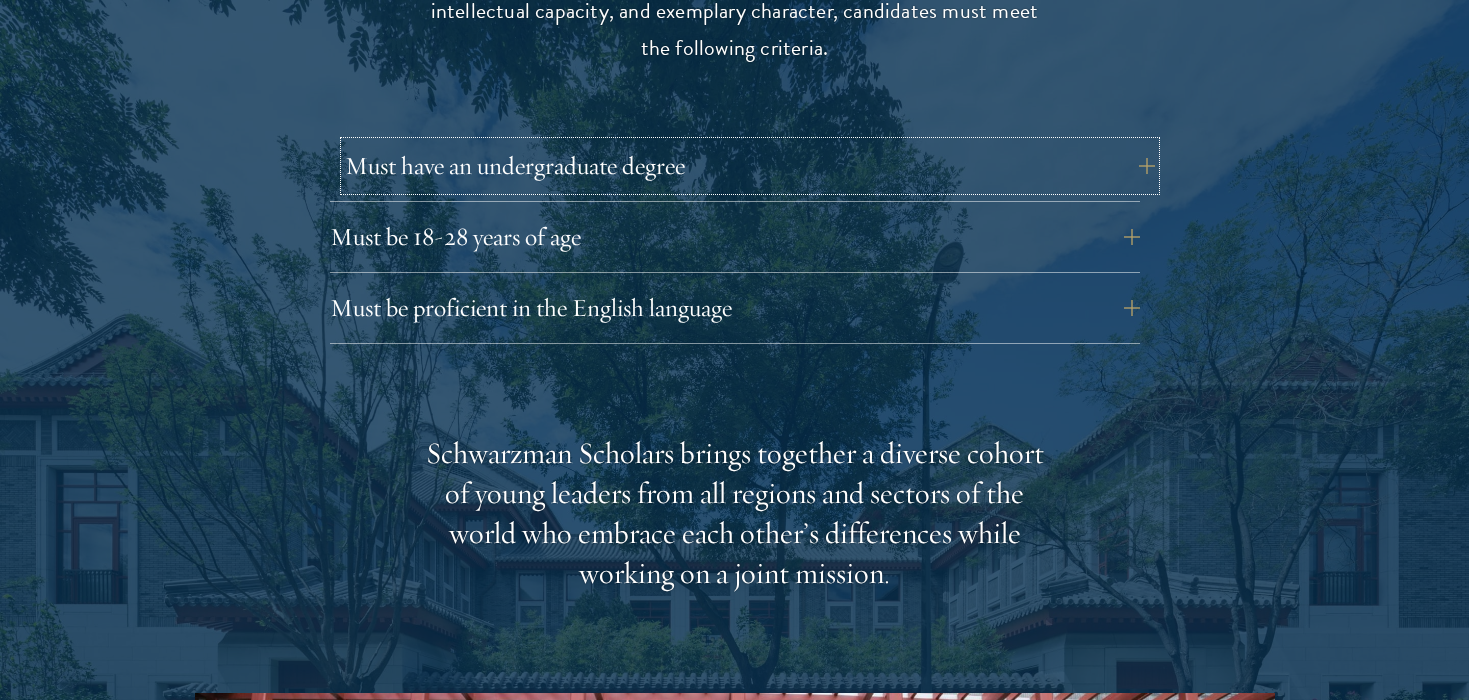 scroll, scrollTop: 2805, scrollLeft: 0, axis: vertical 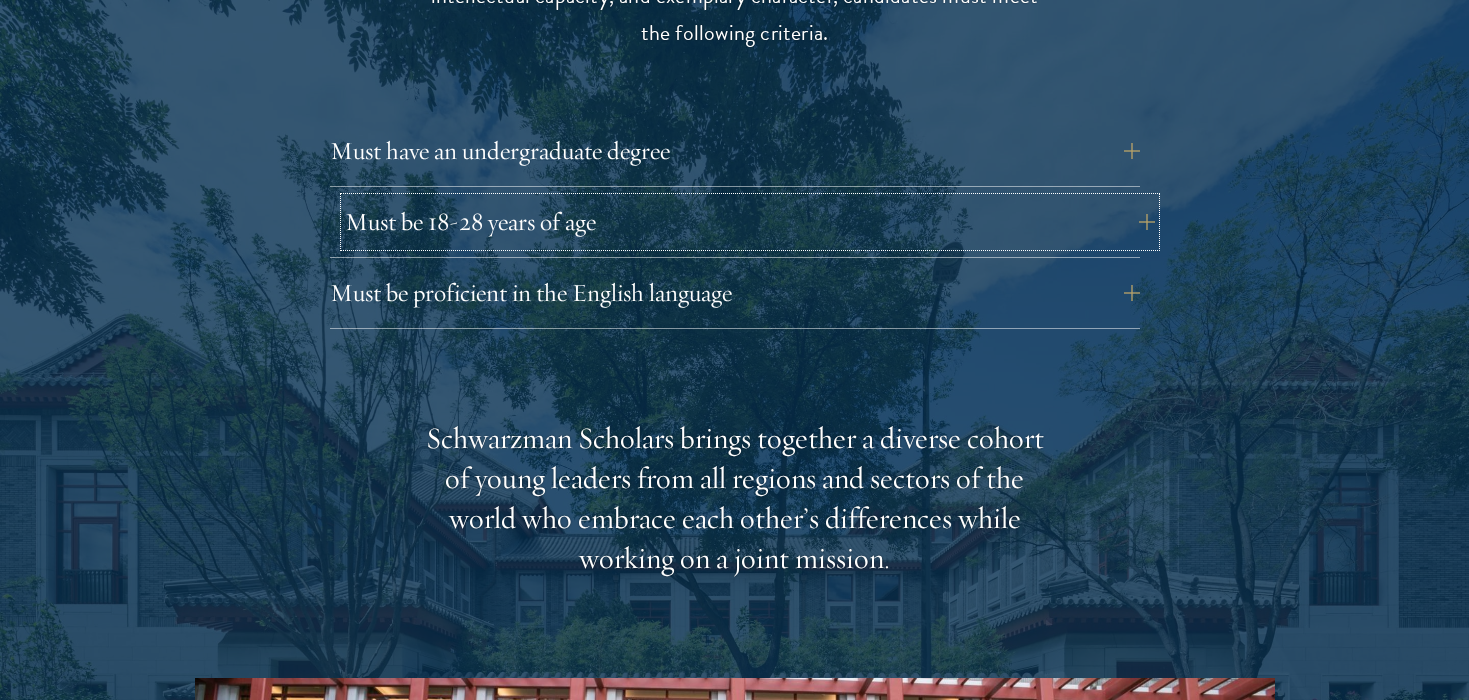 click on "Must be 18-28 years of age" at bounding box center (750, 222) 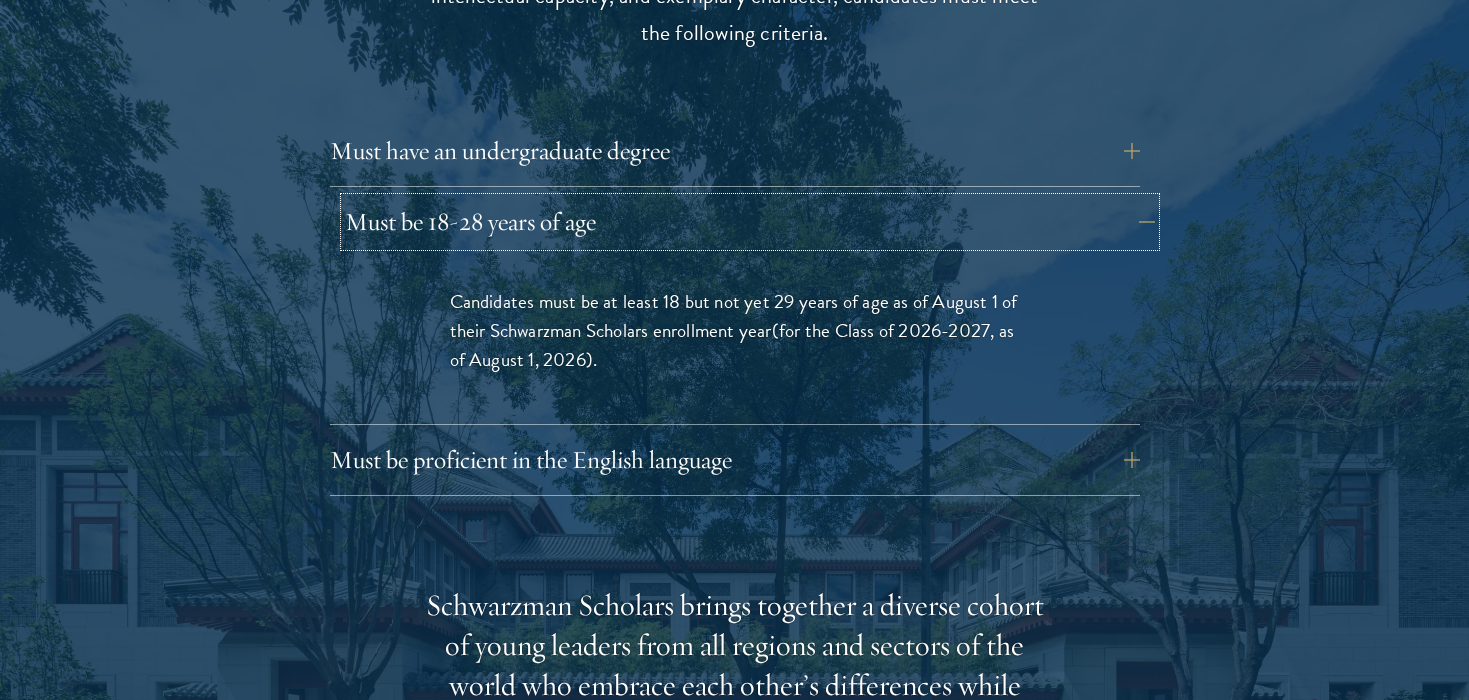 scroll, scrollTop: 2809, scrollLeft: 0, axis: vertical 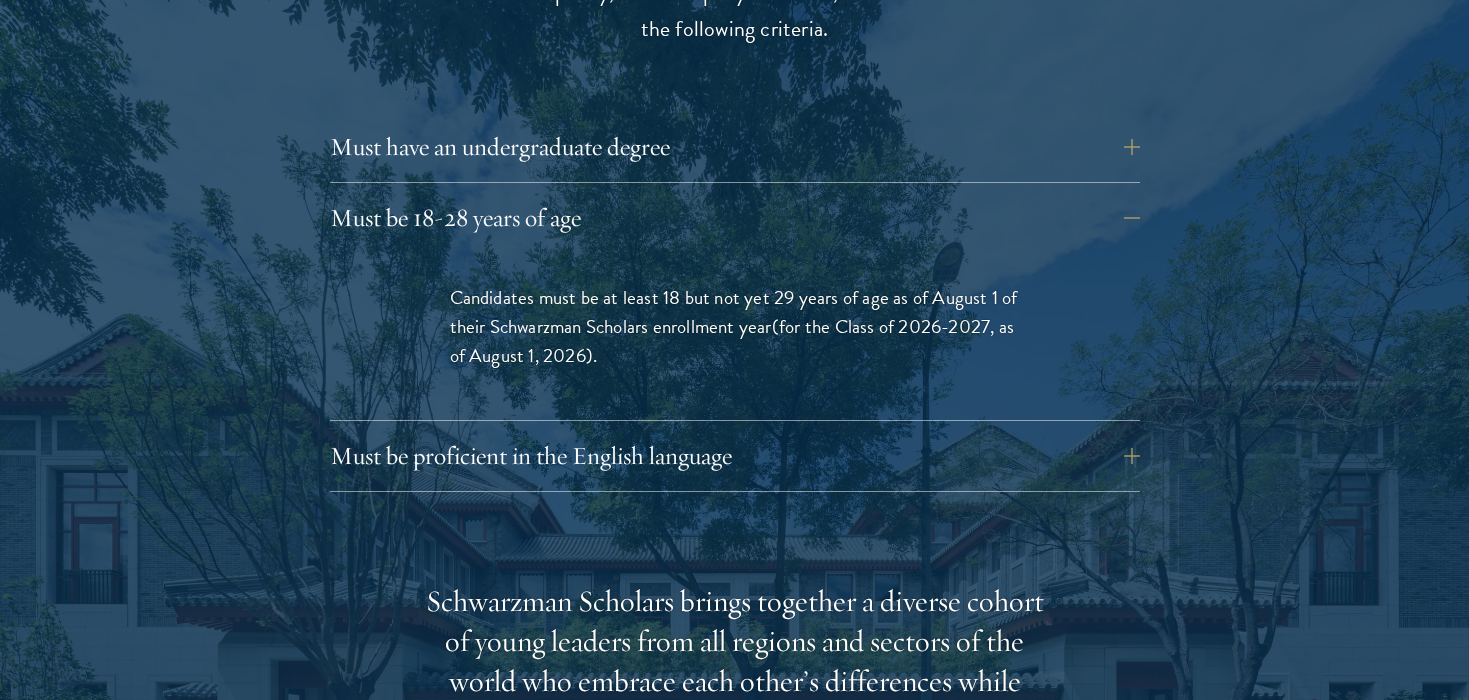 click on "Candidates must be at least 18 but not yet 29 years of age as of August 1 of their Schwarzman Scholars enrollment year  (for the Class of 2026-2027, as of August 1, 2026) ." at bounding box center [735, 326] 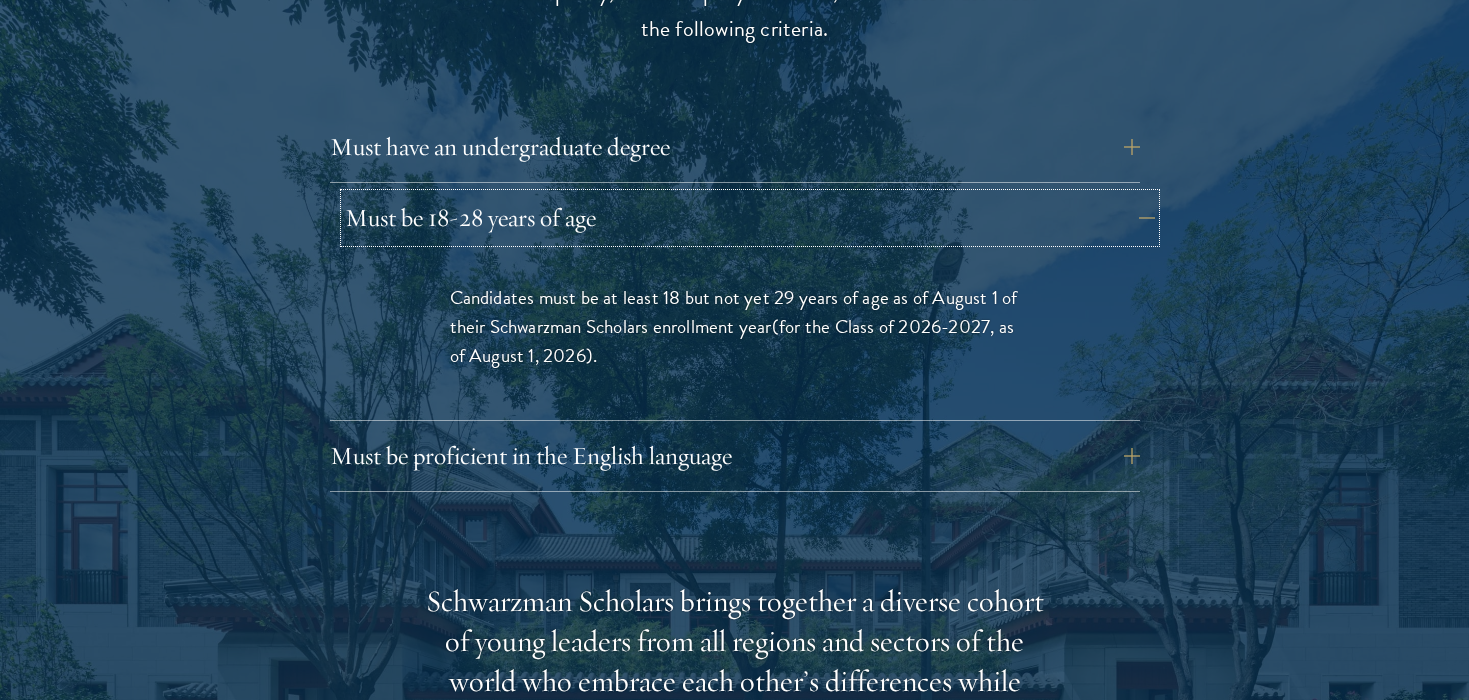 click on "Must be 18-28 years of age" at bounding box center (750, 218) 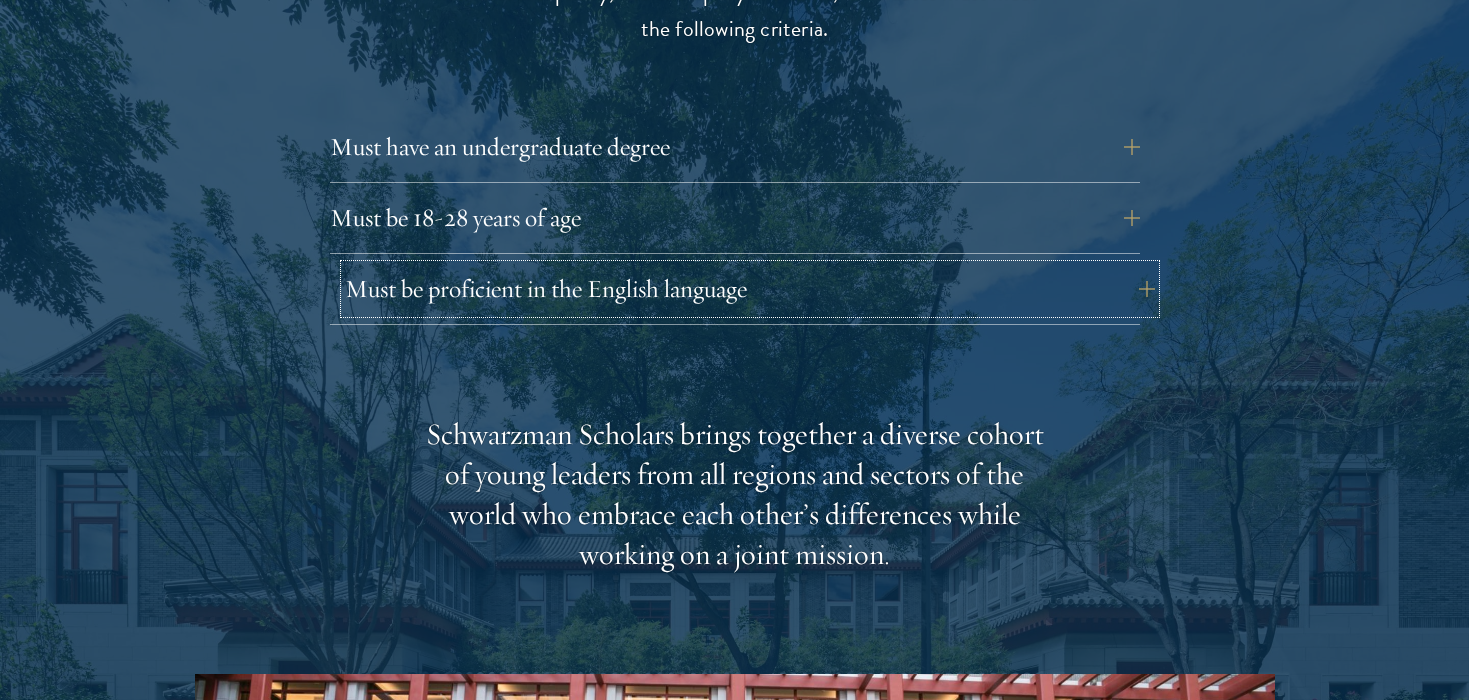 click on "Must be proficient in the English language" at bounding box center [750, 289] 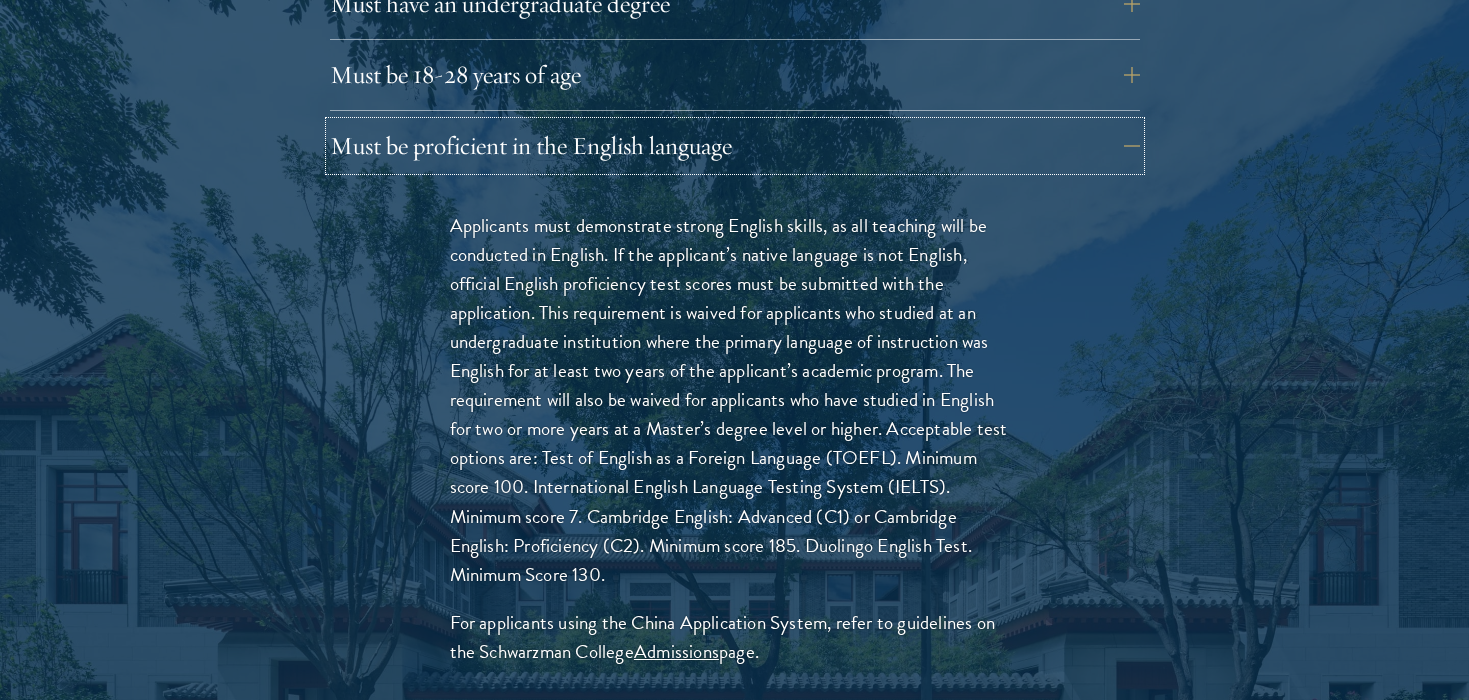 scroll, scrollTop: 2968, scrollLeft: 0, axis: vertical 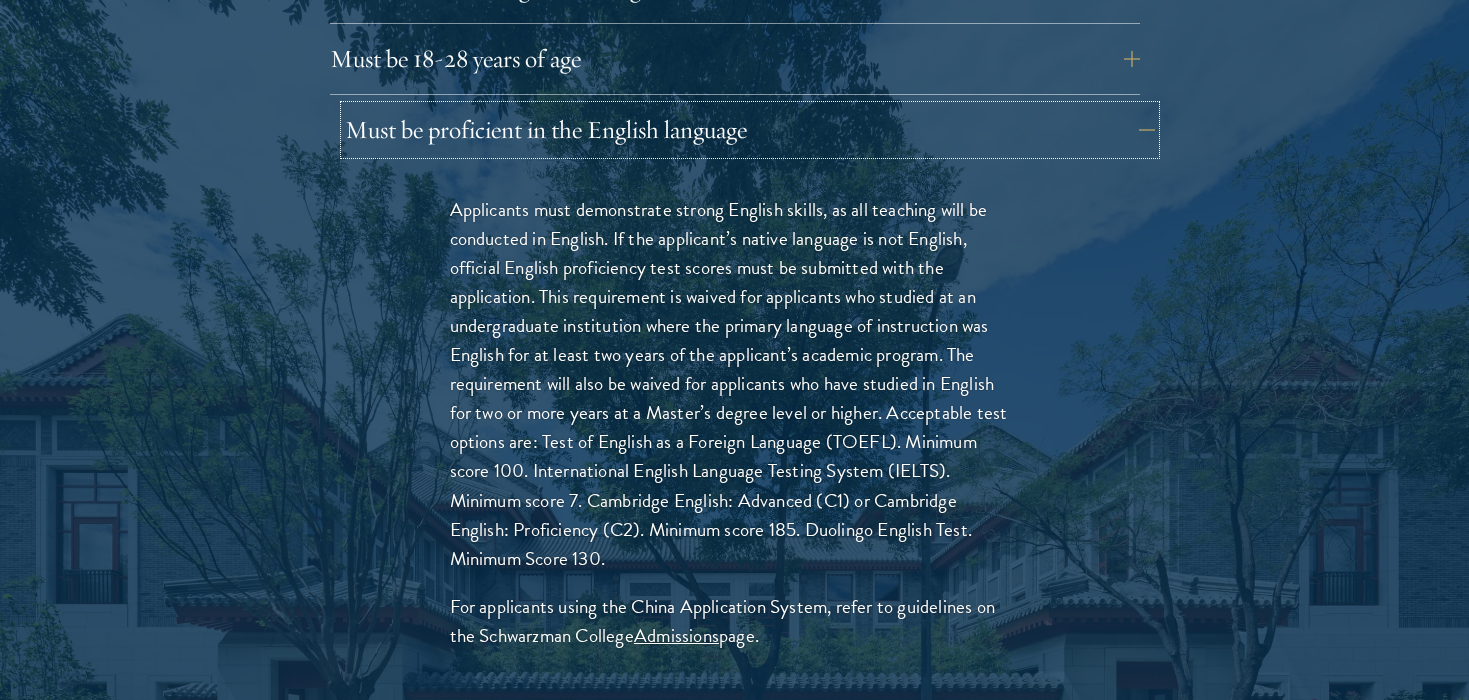click on "Must be proficient in the English language" at bounding box center (750, 130) 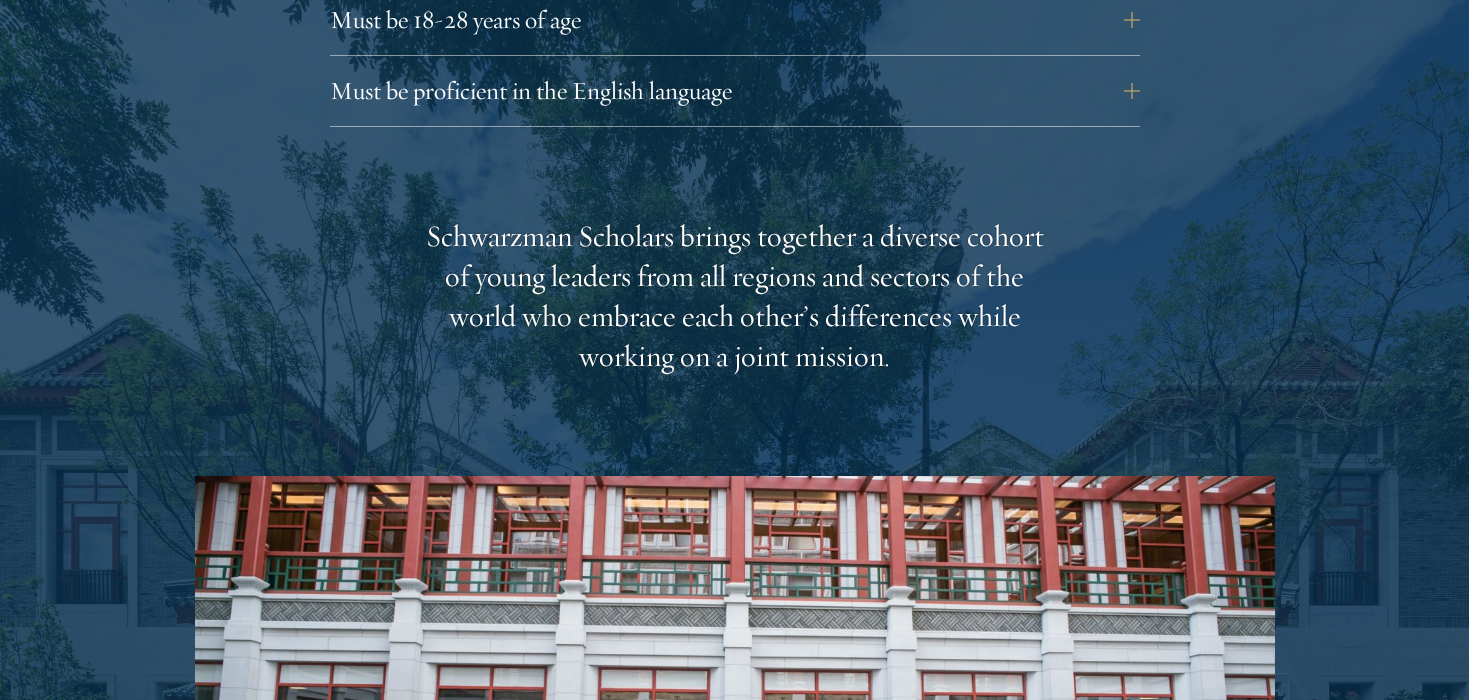 click on "Schwarzman Scholars brings together a diverse cohort of young leaders from all regions and sectors of the world who embrace each other’s differences while working on a joint mission." at bounding box center (735, 297) 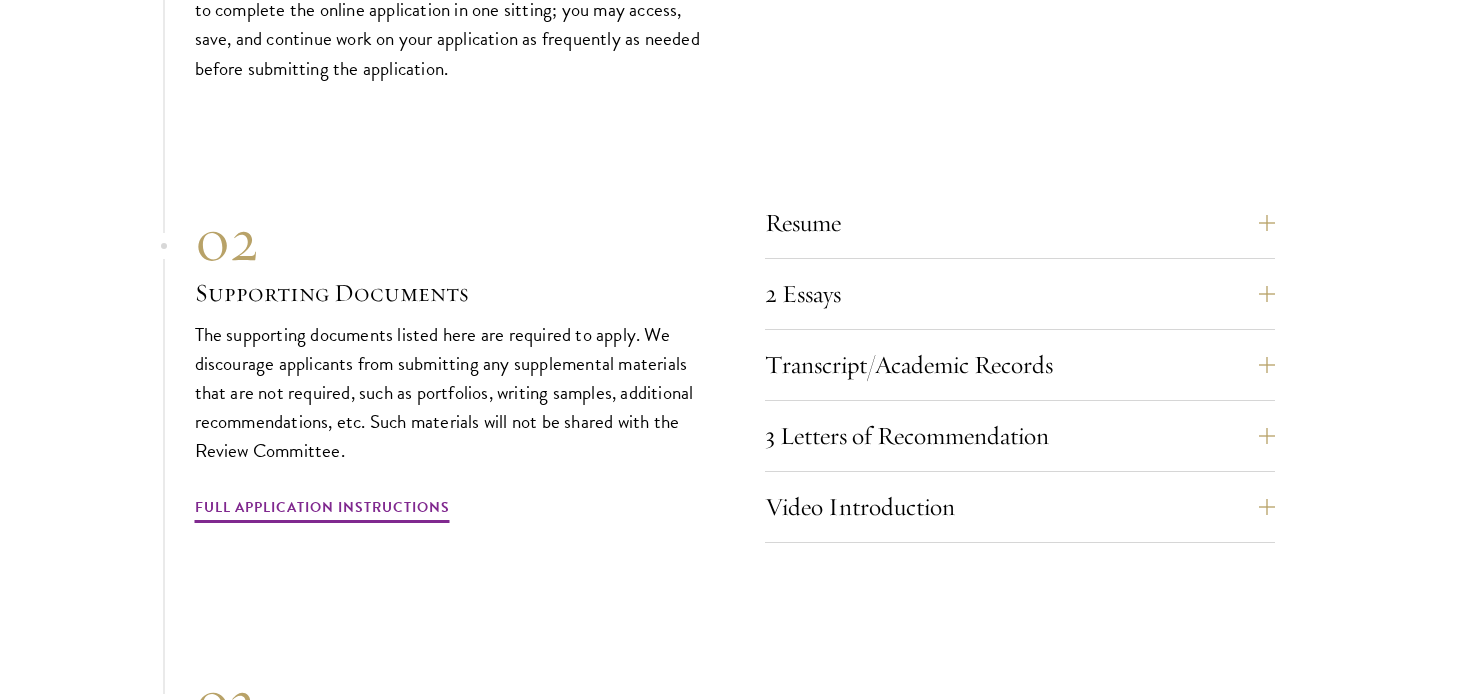 scroll, scrollTop: 6792, scrollLeft: 0, axis: vertical 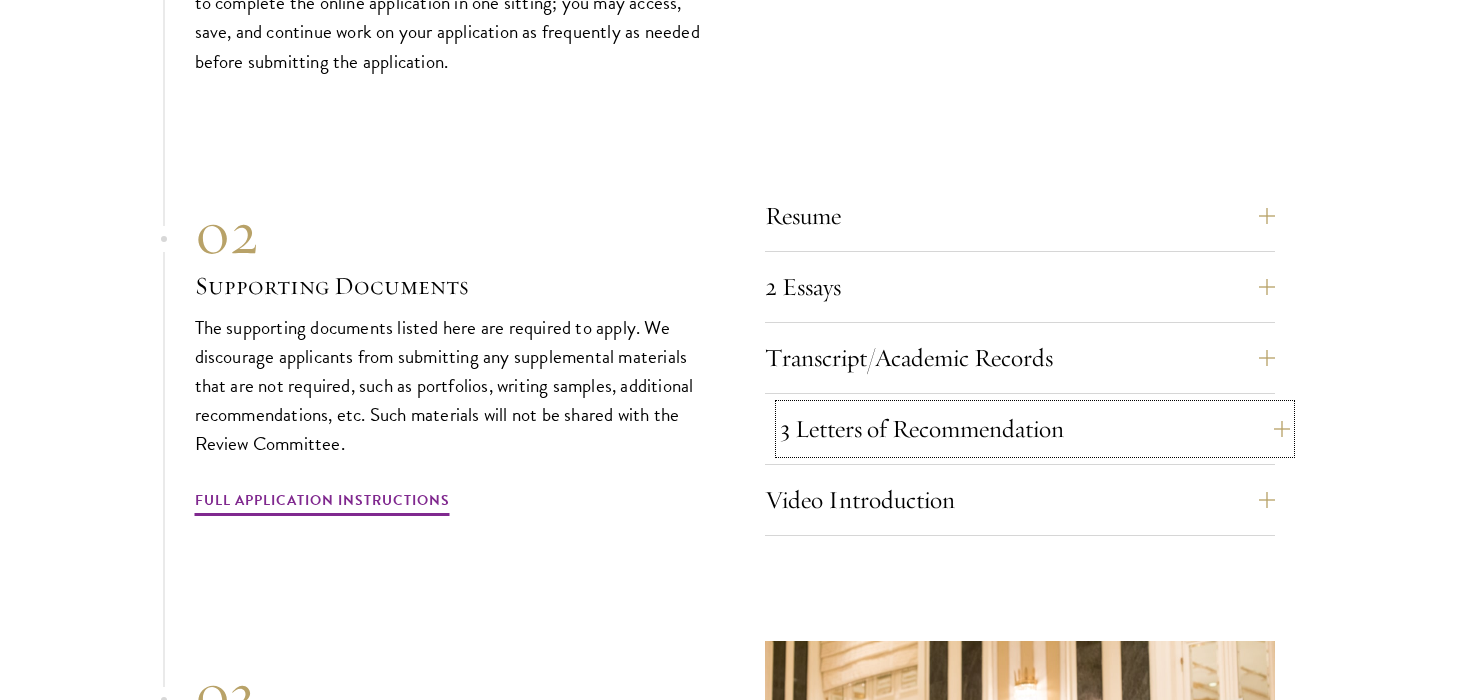 click on "3 Letters of Recommendation" at bounding box center (1035, 429) 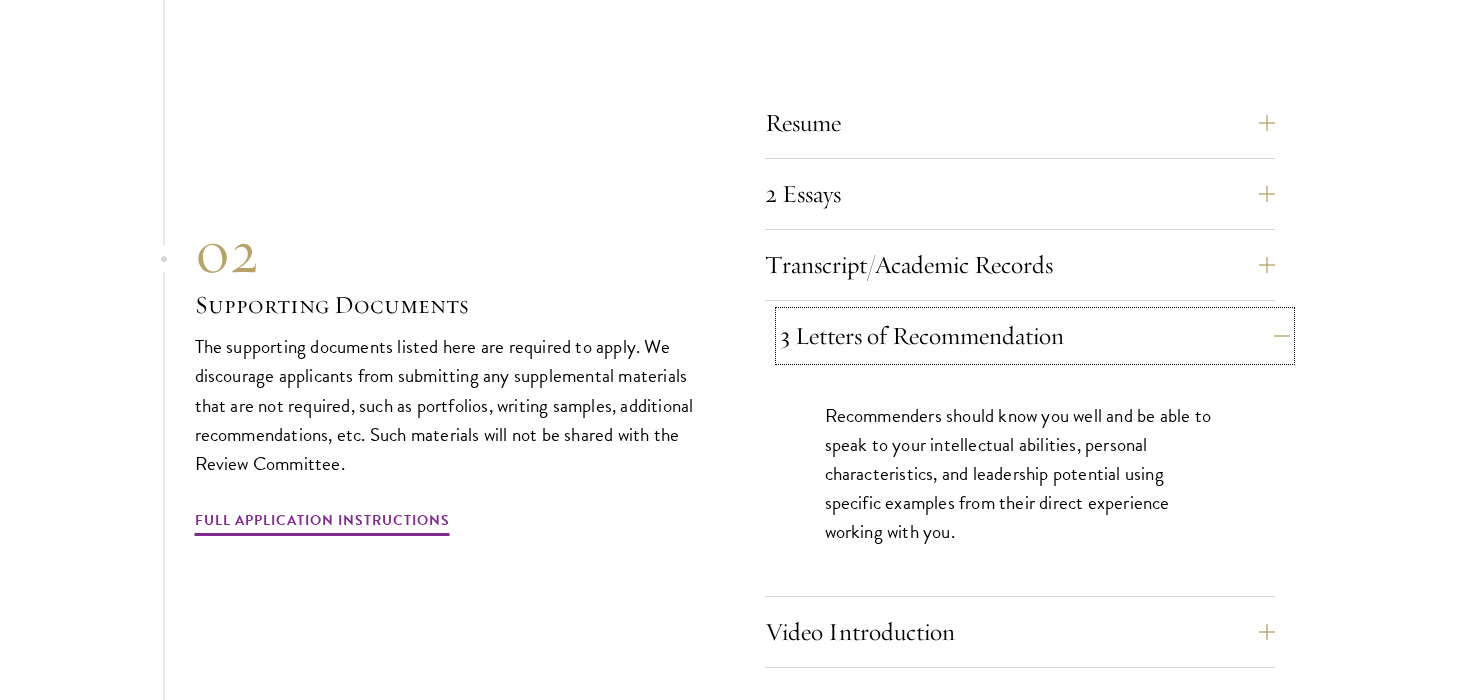scroll, scrollTop: 6887, scrollLeft: 0, axis: vertical 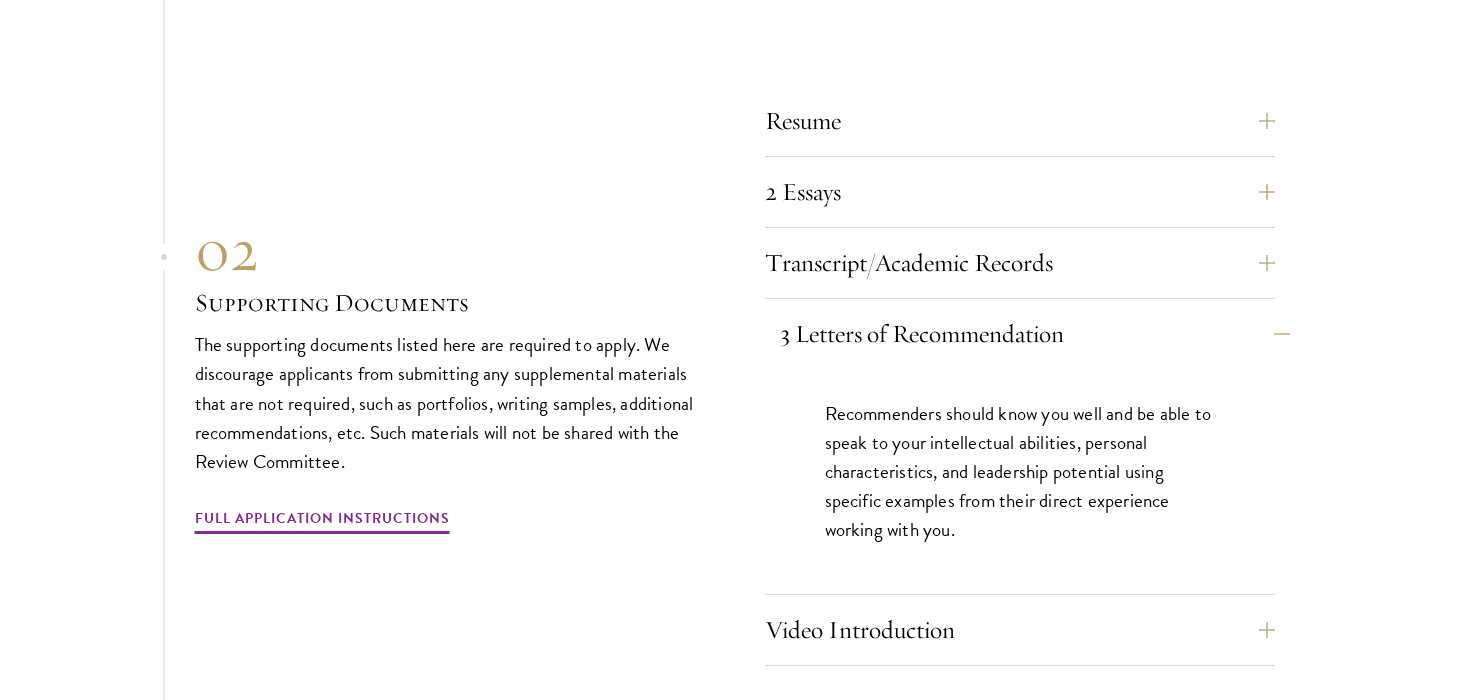 click on "Recommenders should know you well and be able to speak to your intellectual abilities, personal characteristics, and leadership potential using specific examples from their direct experience working with you." at bounding box center [1020, 471] 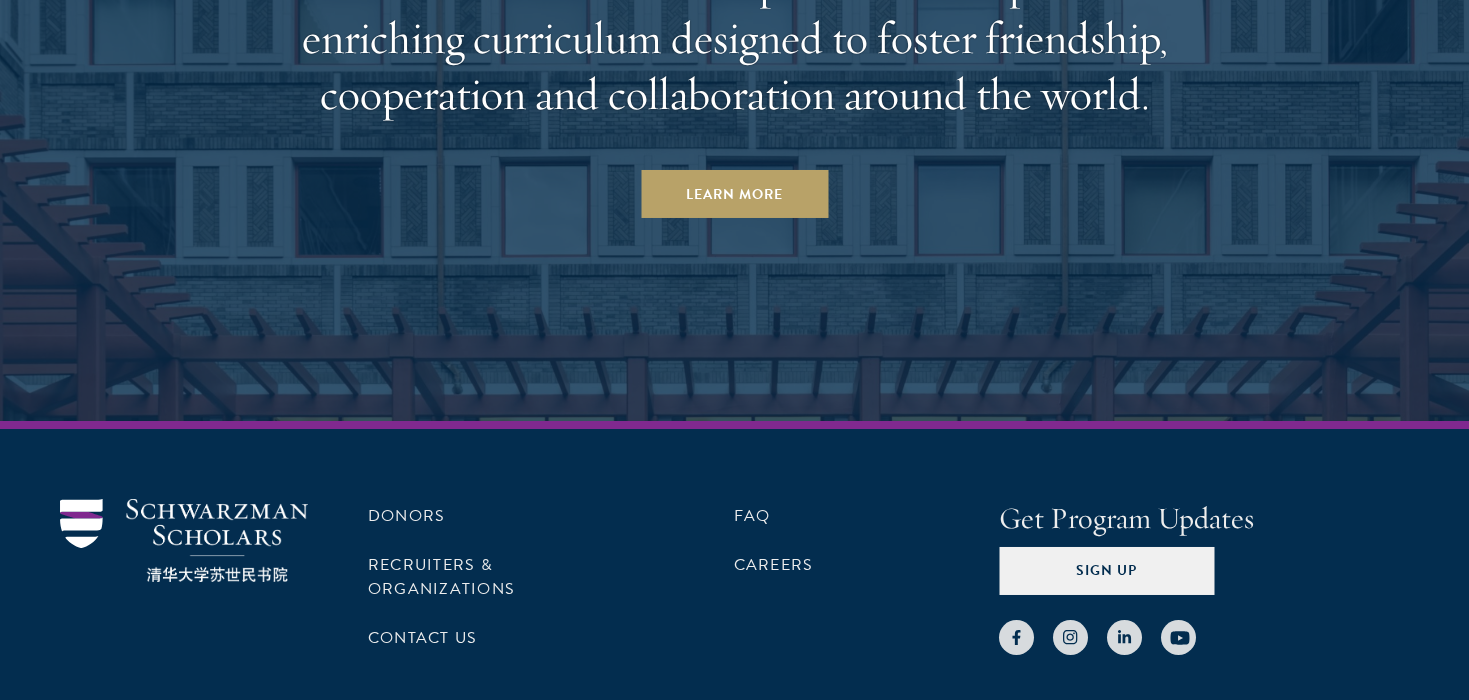 scroll, scrollTop: 10723, scrollLeft: 0, axis: vertical 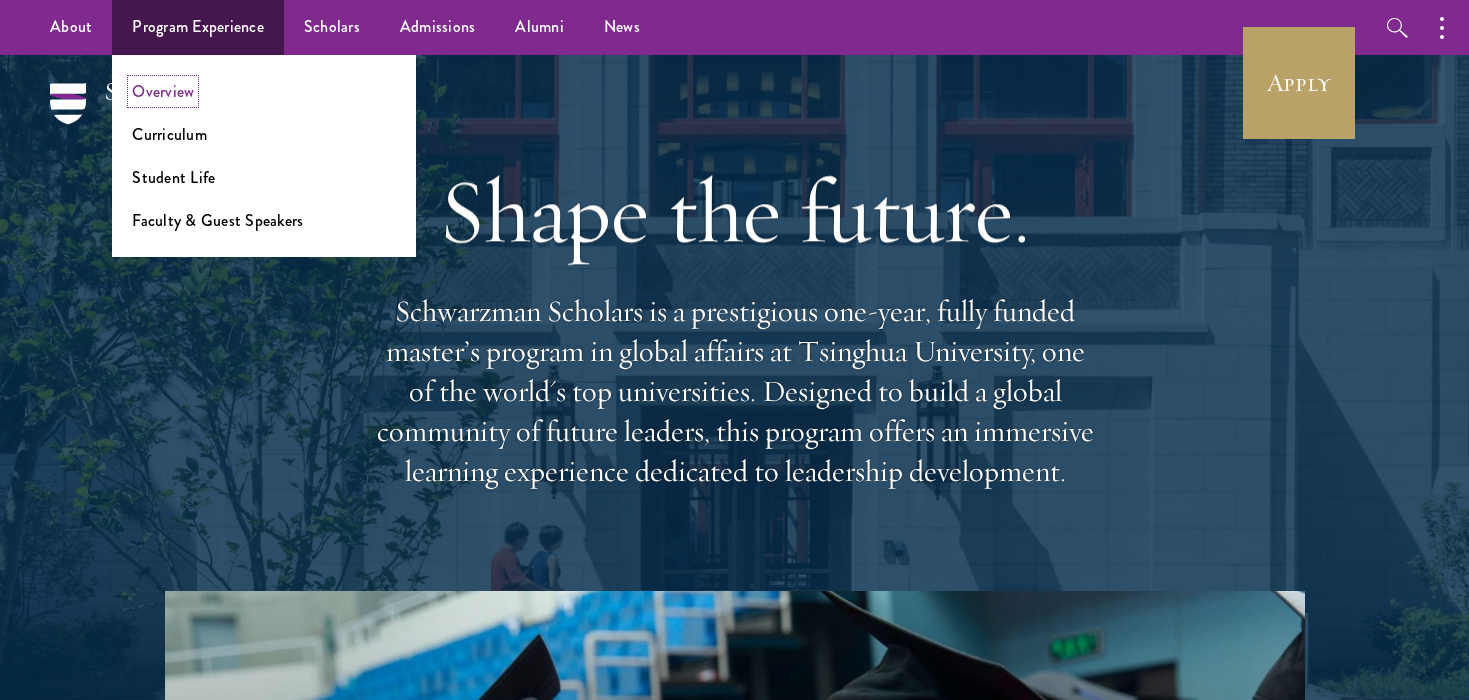 click on "Overview" at bounding box center [163, 91] 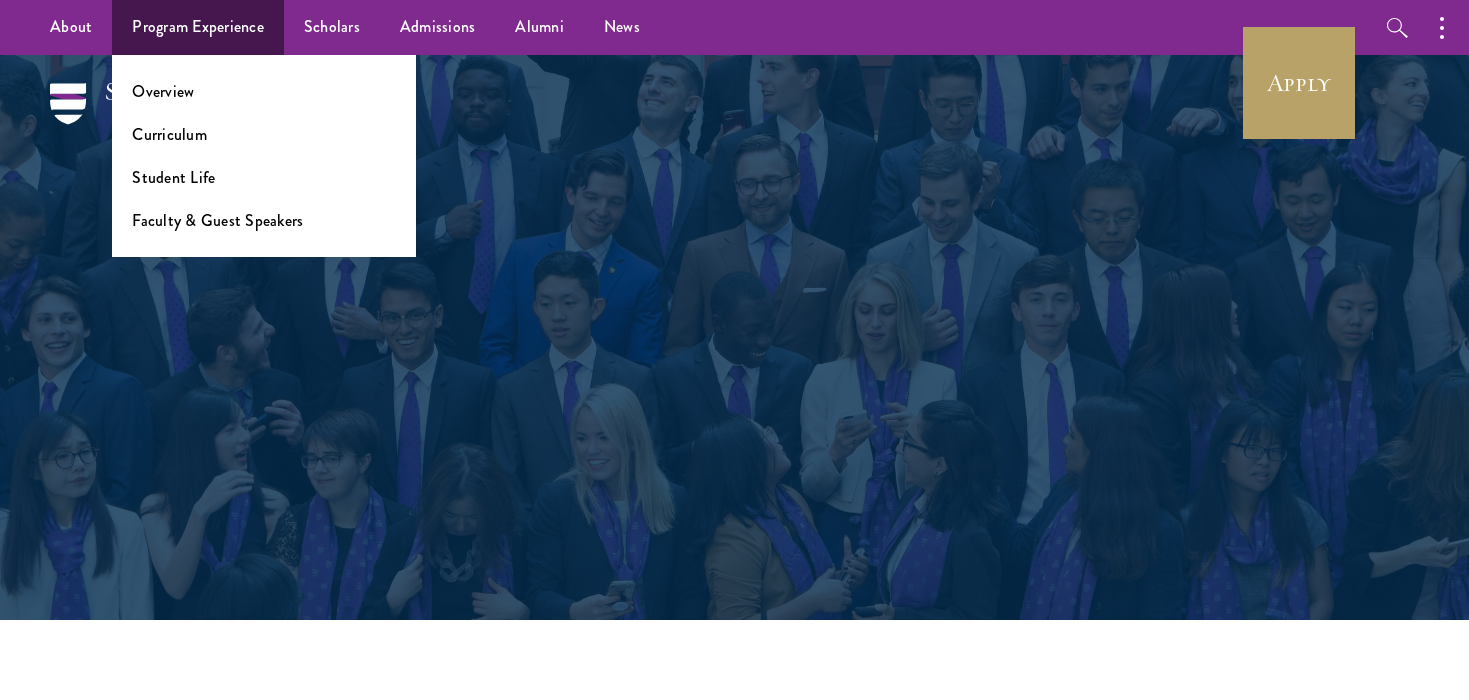 scroll, scrollTop: 0, scrollLeft: 0, axis: both 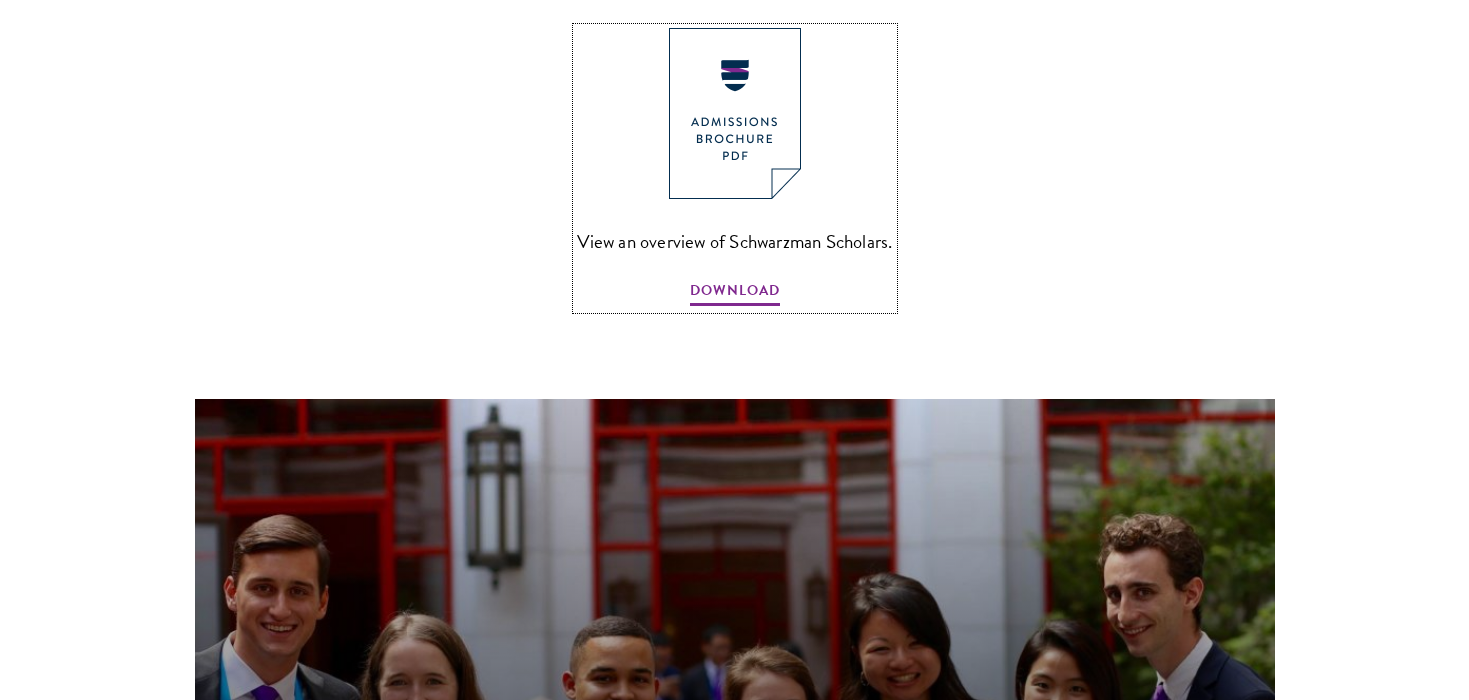 click at bounding box center [735, 113] 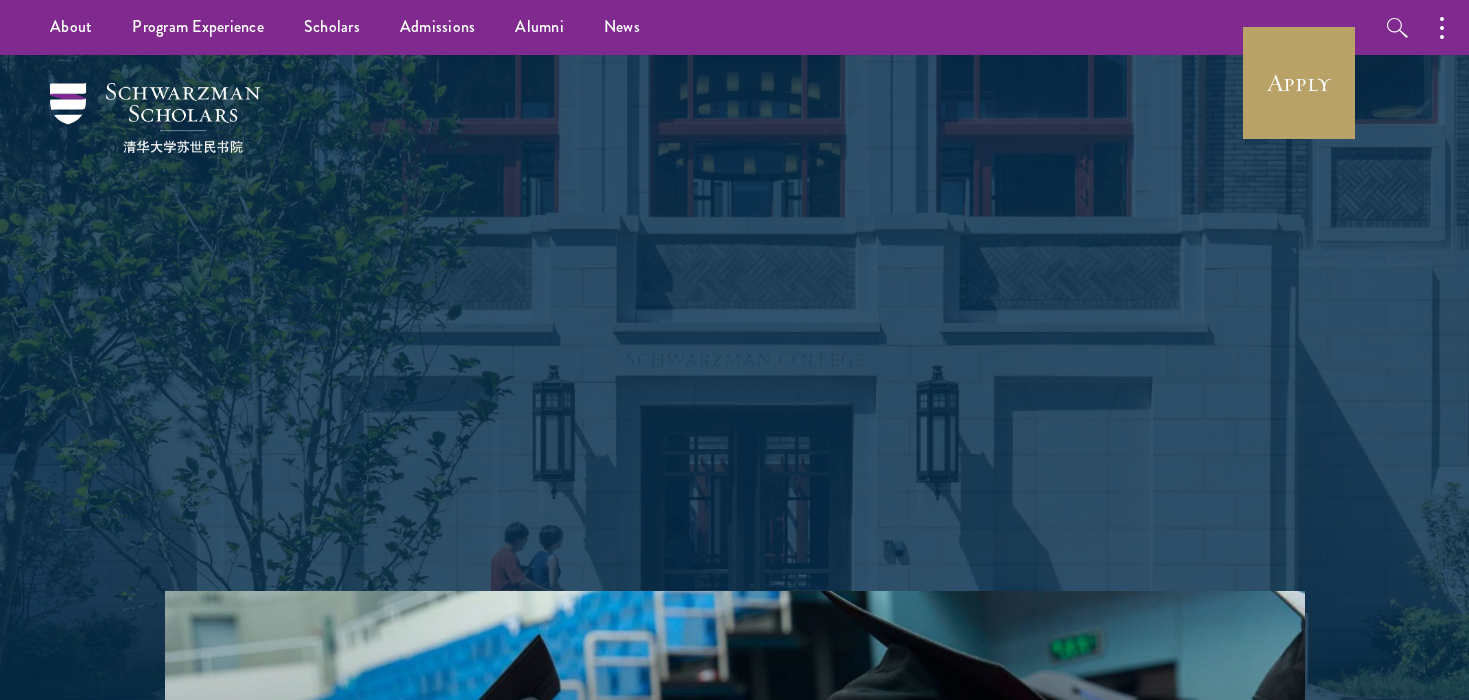 scroll, scrollTop: 0, scrollLeft: 0, axis: both 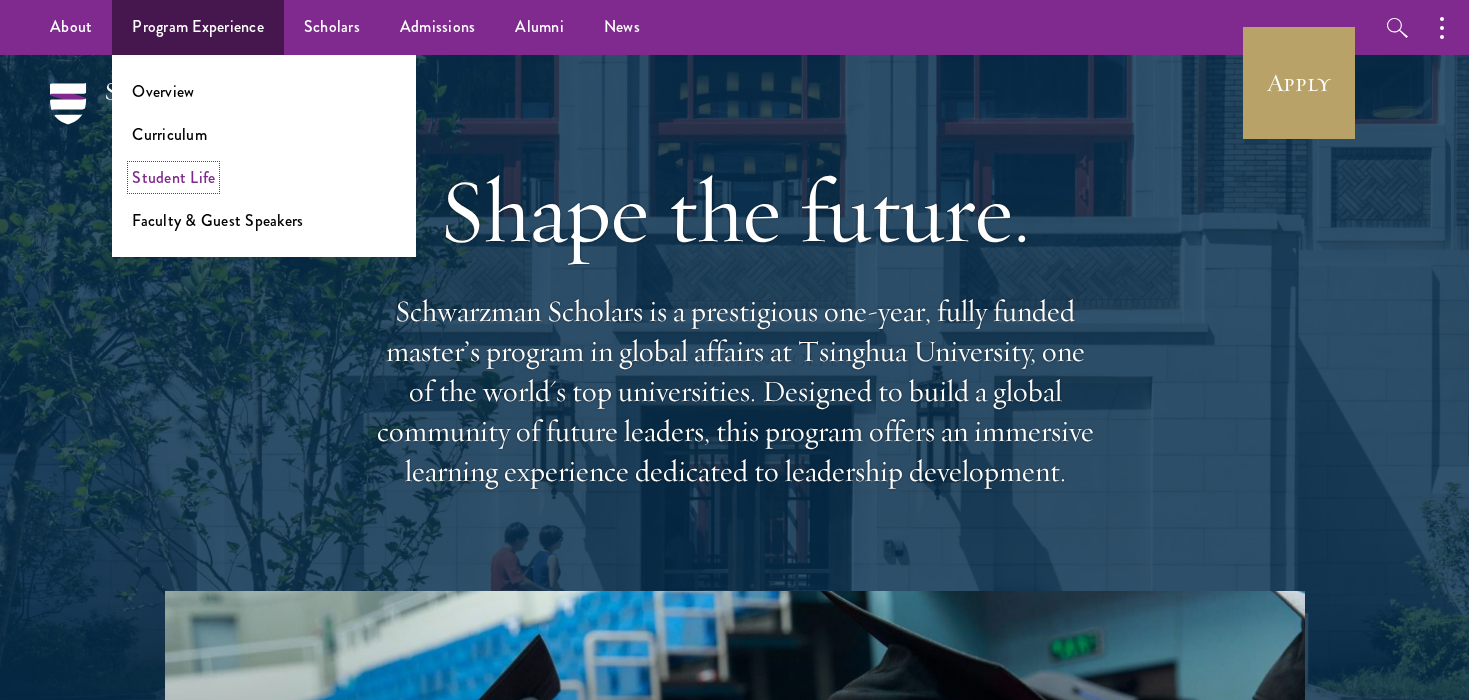 click on "Student Life" at bounding box center (173, 177) 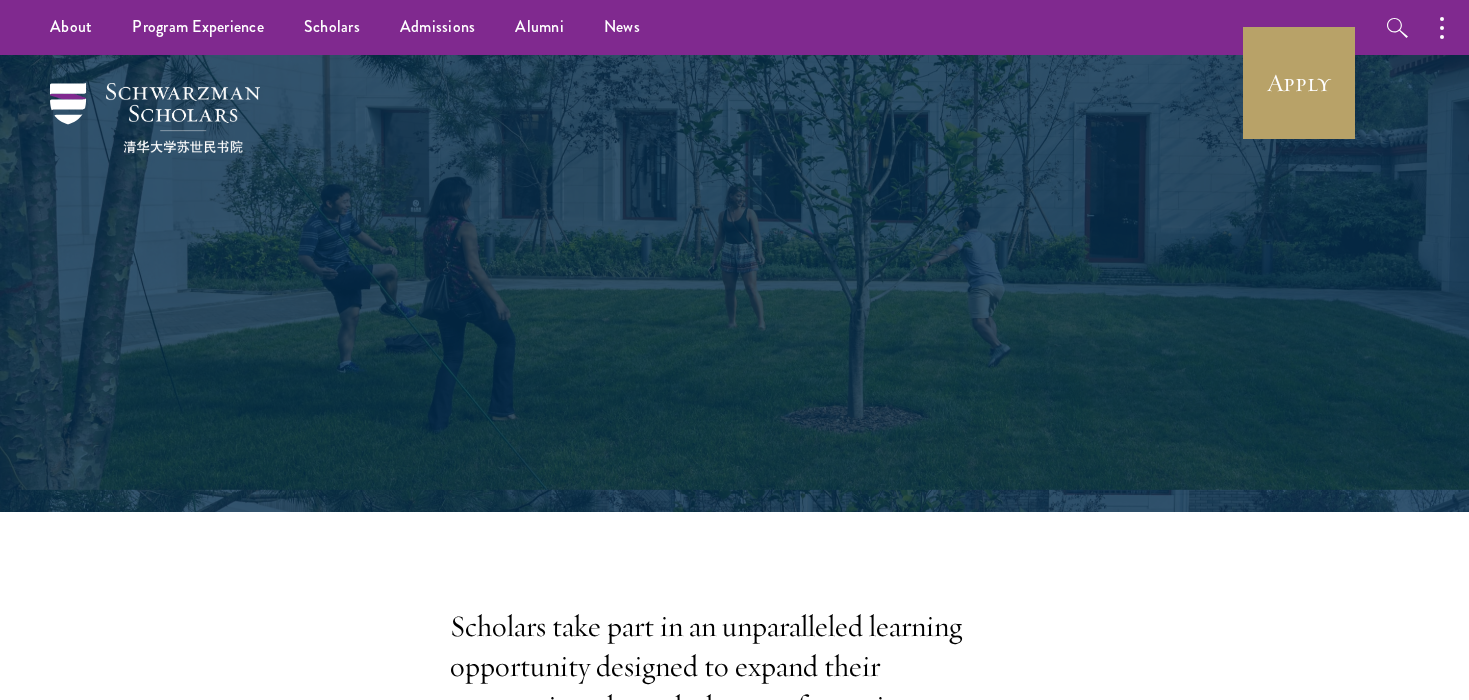 scroll, scrollTop: 0, scrollLeft: 0, axis: both 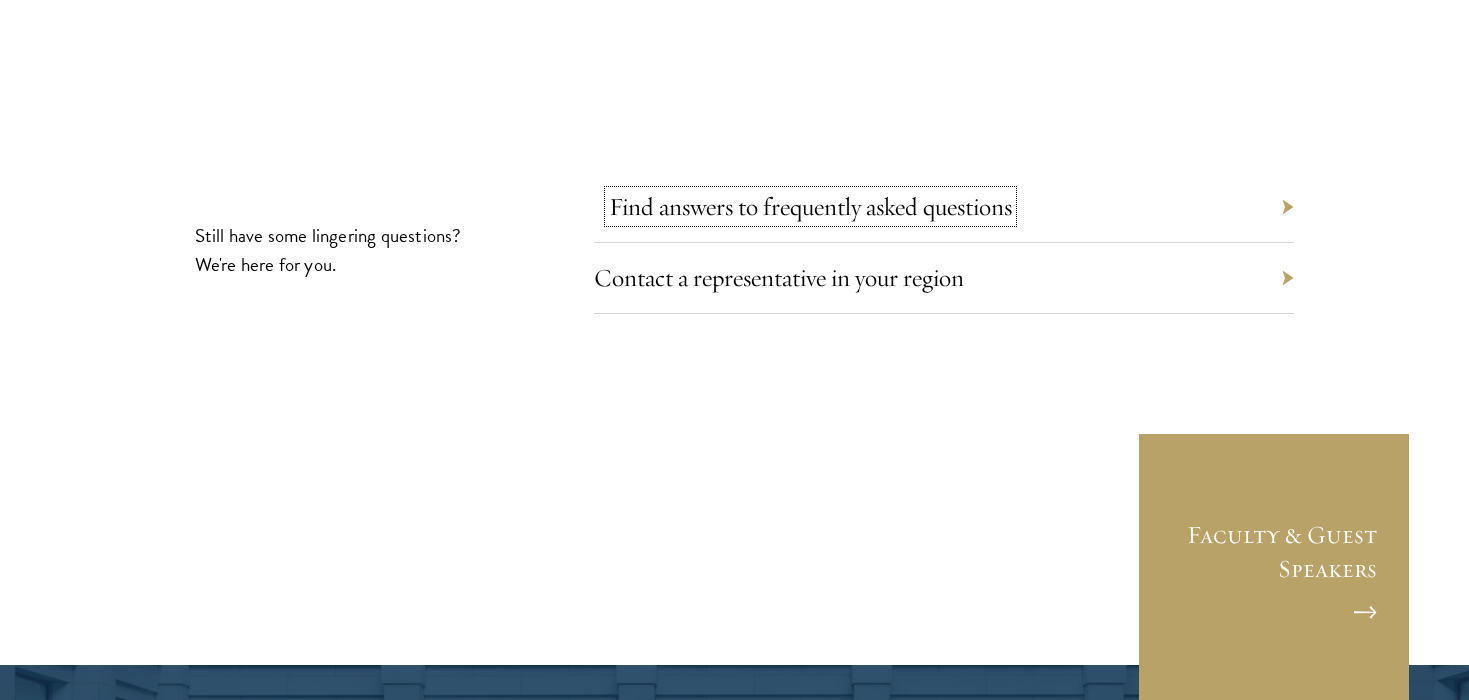 click on "Find answers to frequently asked questions" at bounding box center [810, 206] 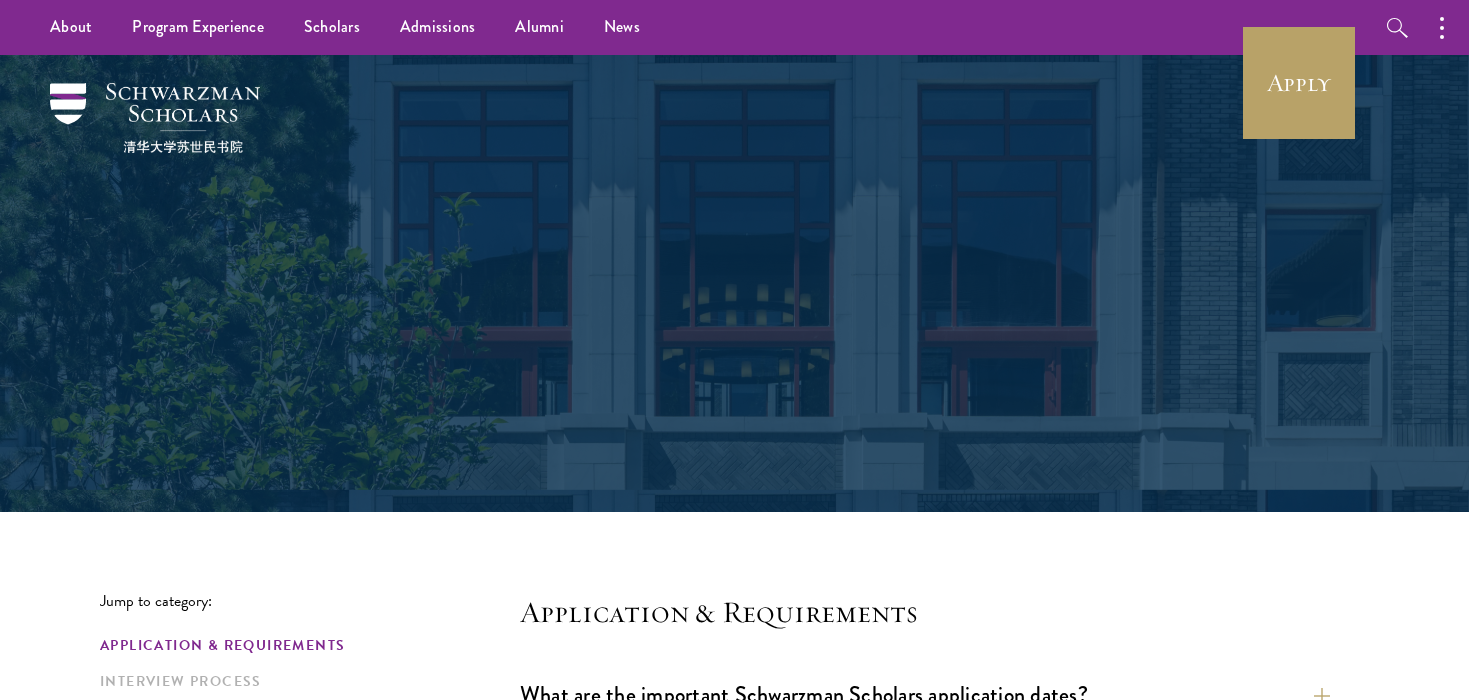 scroll, scrollTop: 0, scrollLeft: 0, axis: both 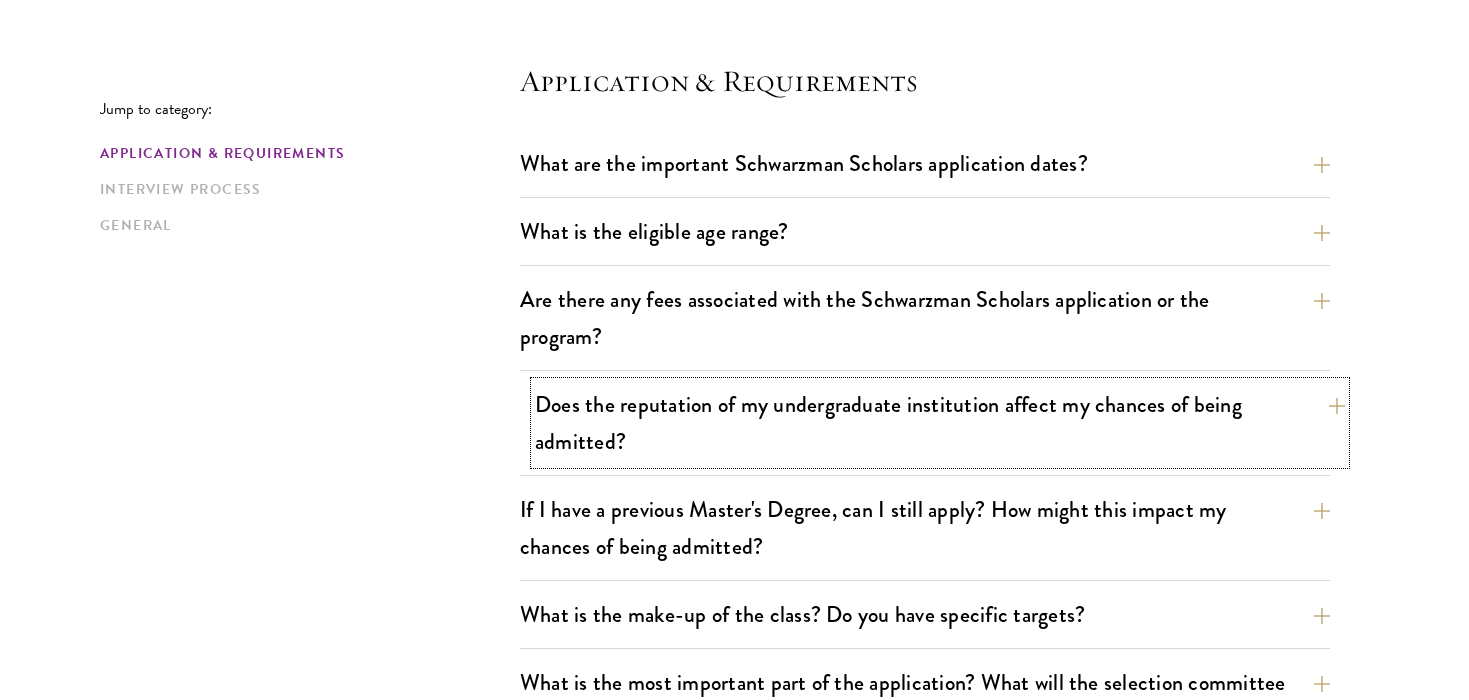 click on "Does the reputation of my undergraduate institution affect my chances of being admitted?" at bounding box center [940, 423] 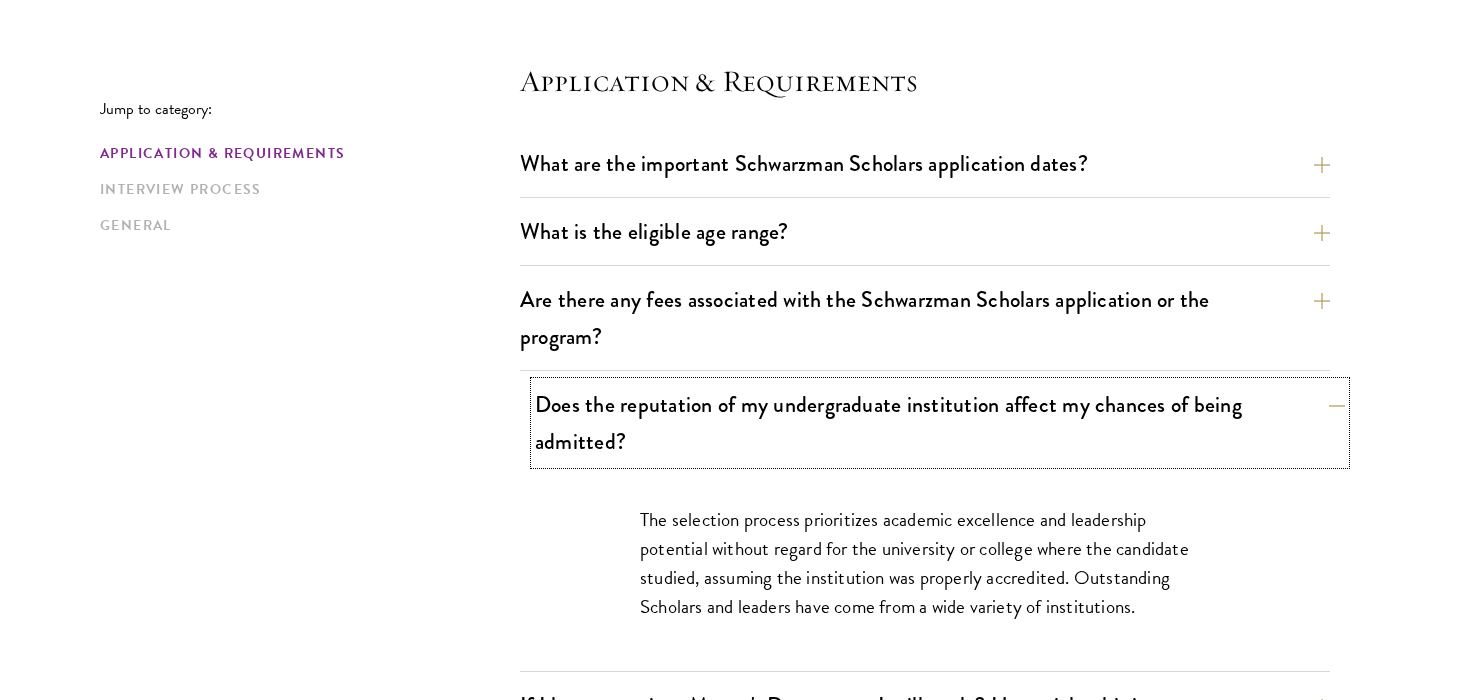 click on "Does the reputation of my undergraduate institution affect my chances of being admitted?" at bounding box center [940, 423] 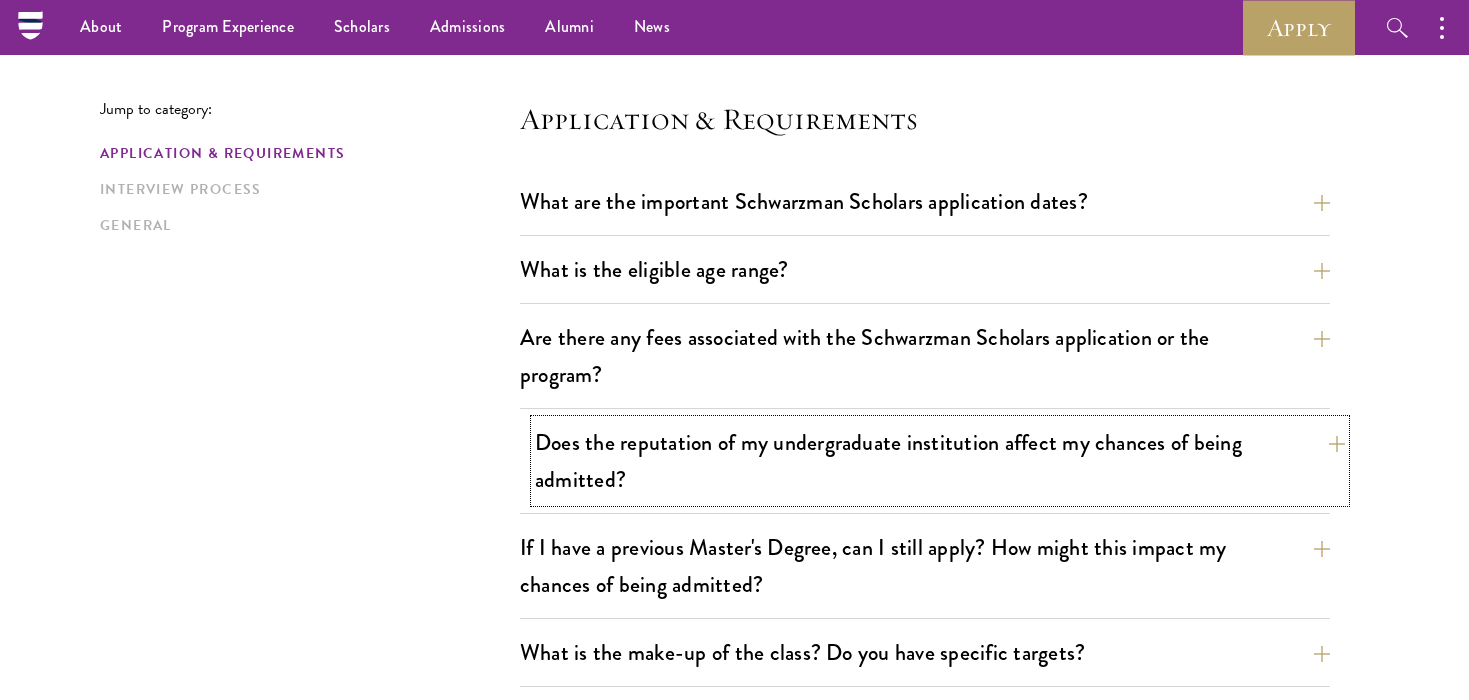 scroll, scrollTop: 495, scrollLeft: 0, axis: vertical 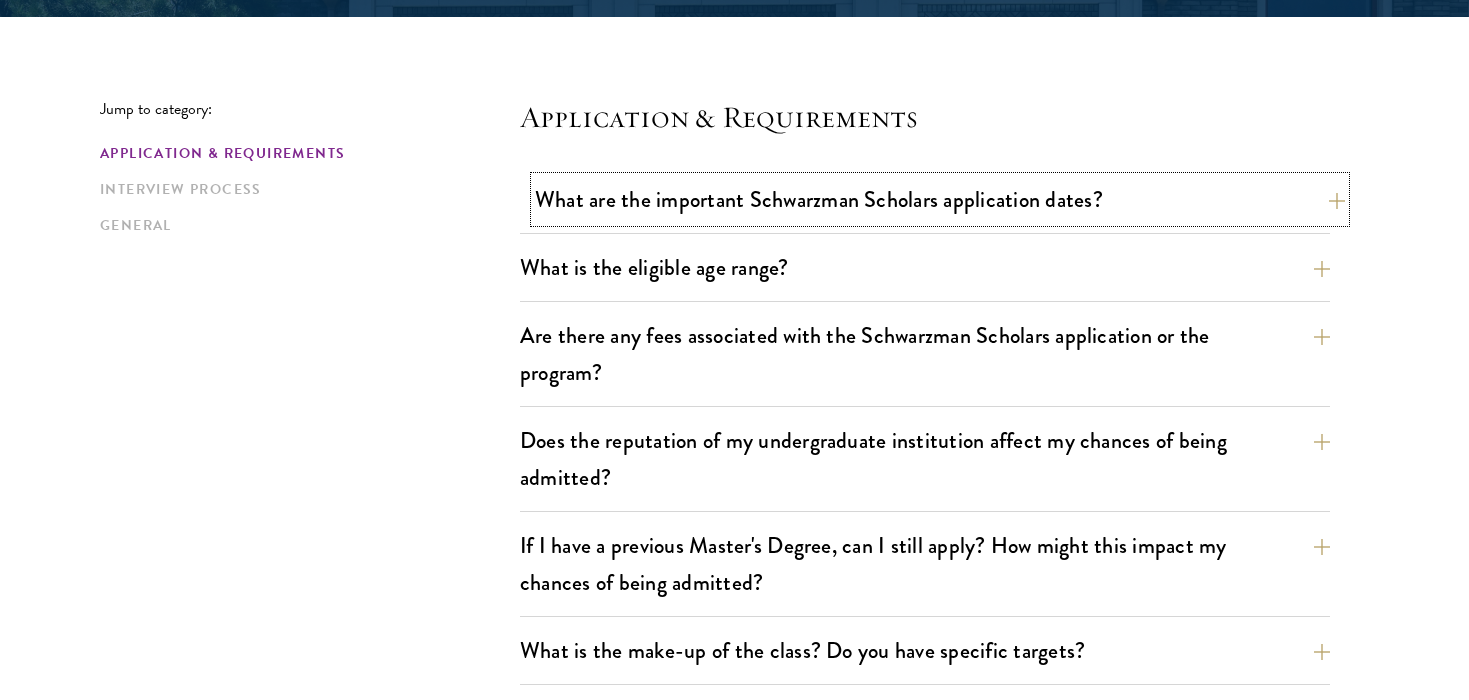 click on "What are the important Schwarzman Scholars application dates?" at bounding box center [940, 199] 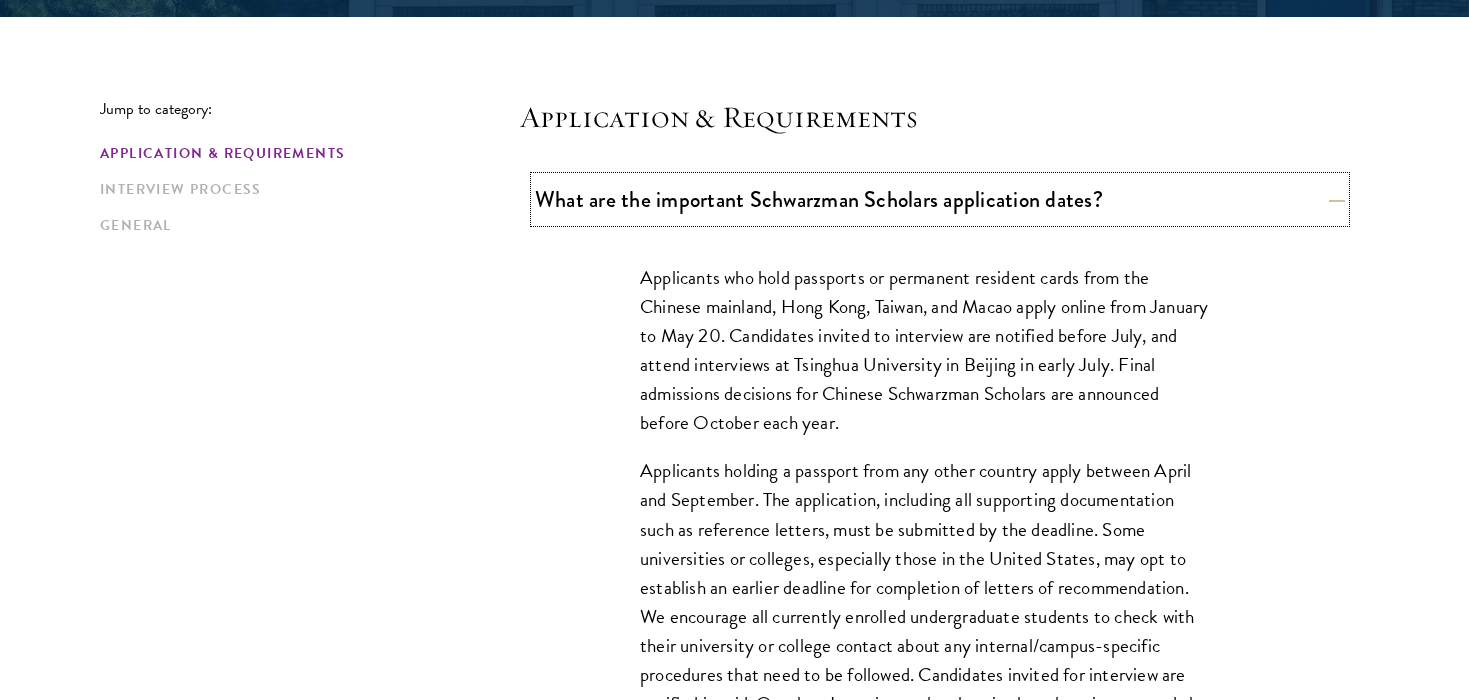 click on "What are the important Schwarzman Scholars application dates?" at bounding box center [940, 199] 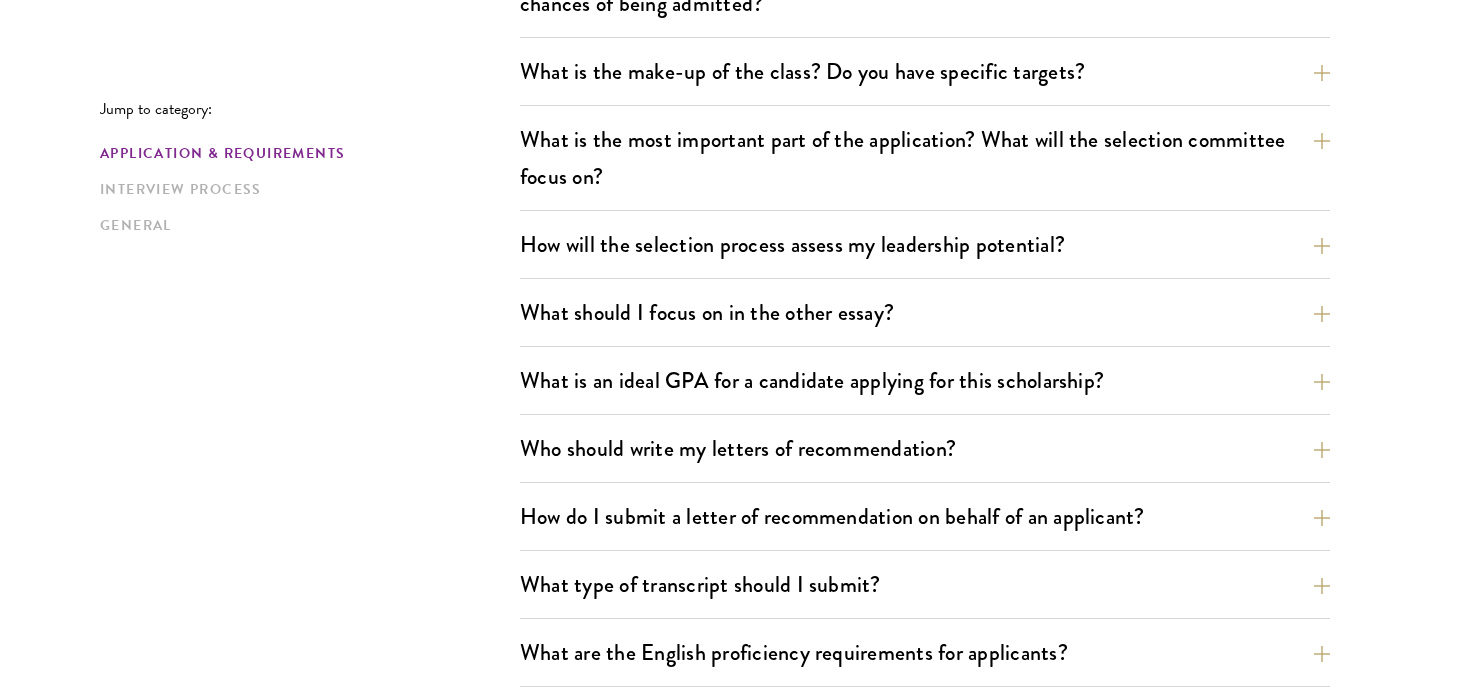 scroll, scrollTop: 1107, scrollLeft: 0, axis: vertical 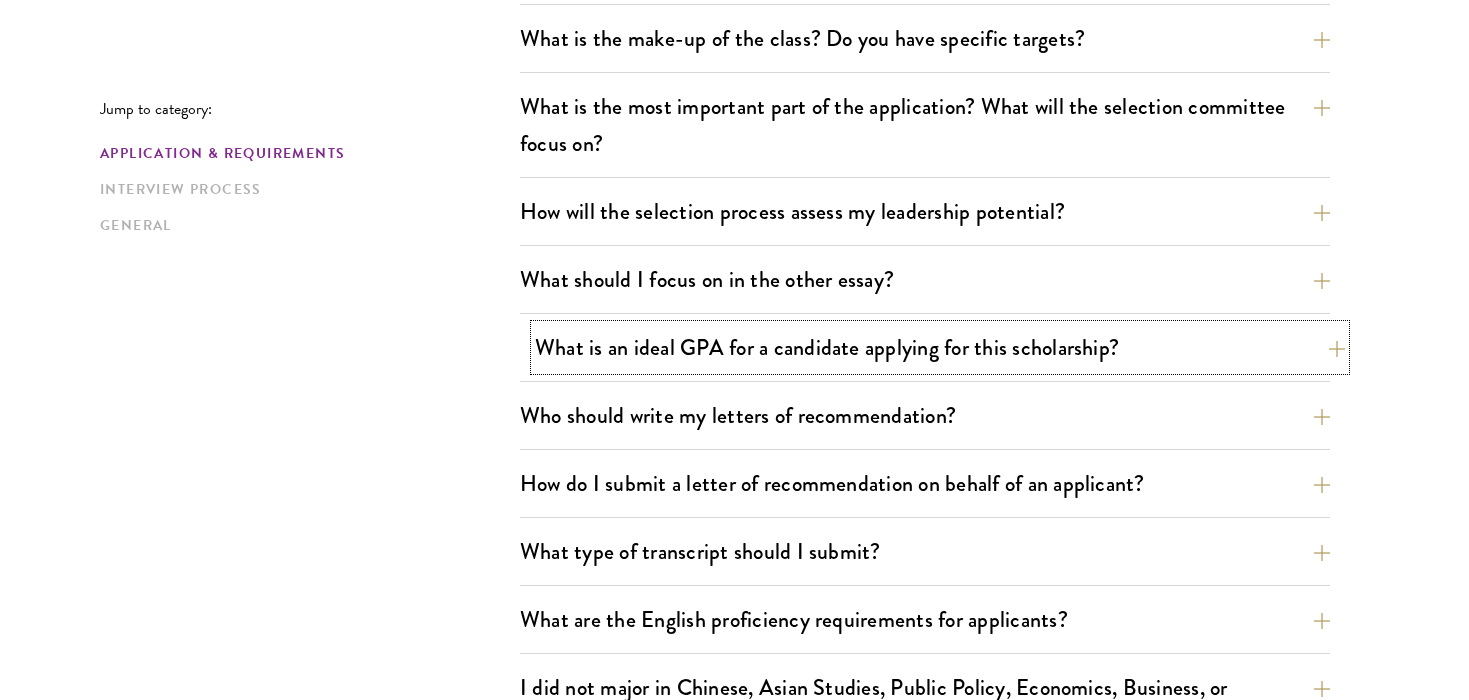 click on "What is an ideal GPA for a candidate applying for this scholarship?" at bounding box center (940, 347) 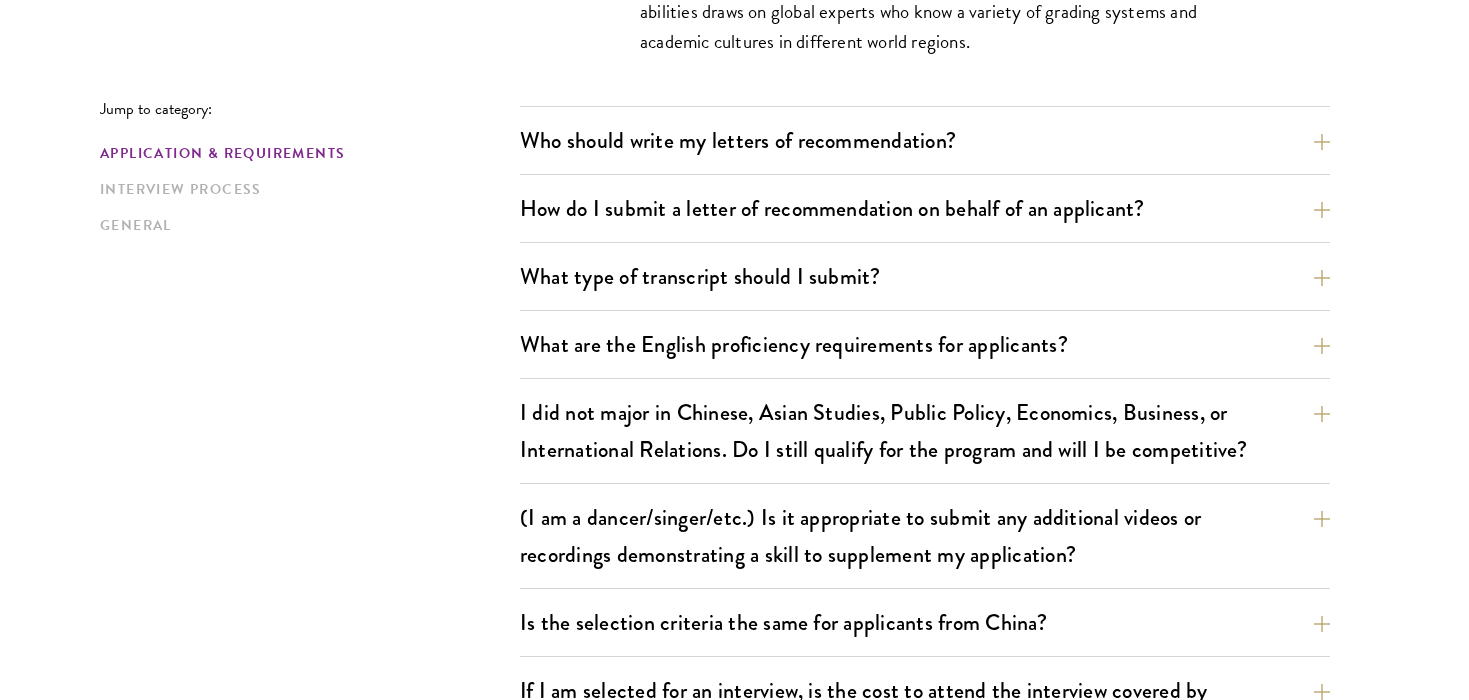 scroll, scrollTop: 1726, scrollLeft: 0, axis: vertical 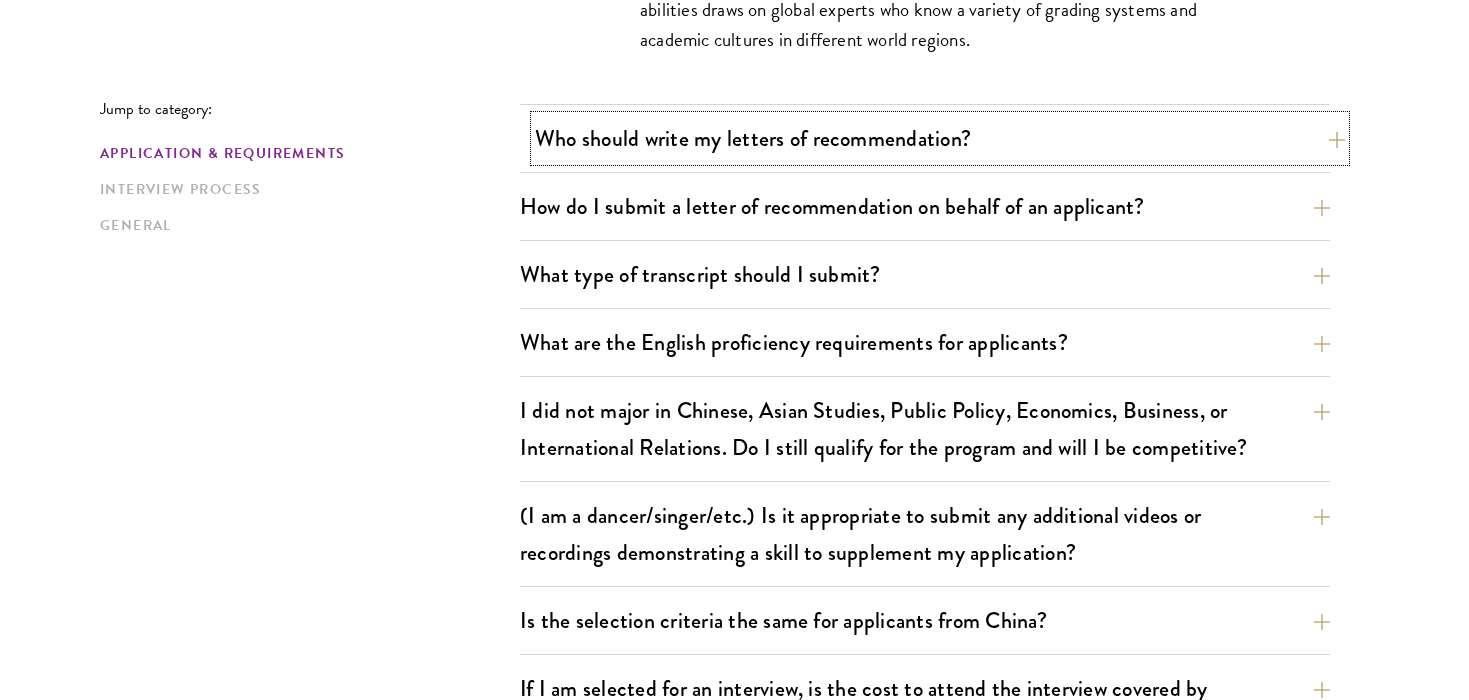 click on "Who should write my letters of recommendation?" at bounding box center (940, 138) 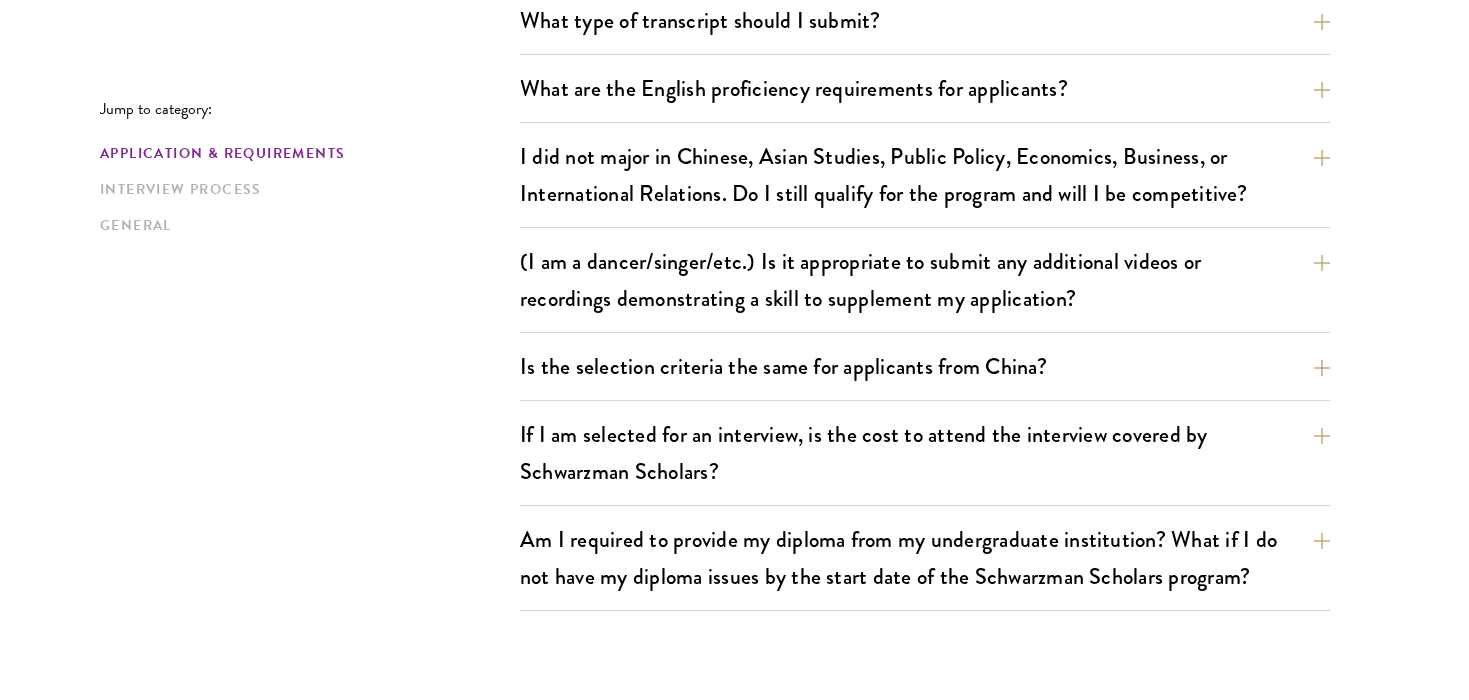 scroll, scrollTop: 2543, scrollLeft: 0, axis: vertical 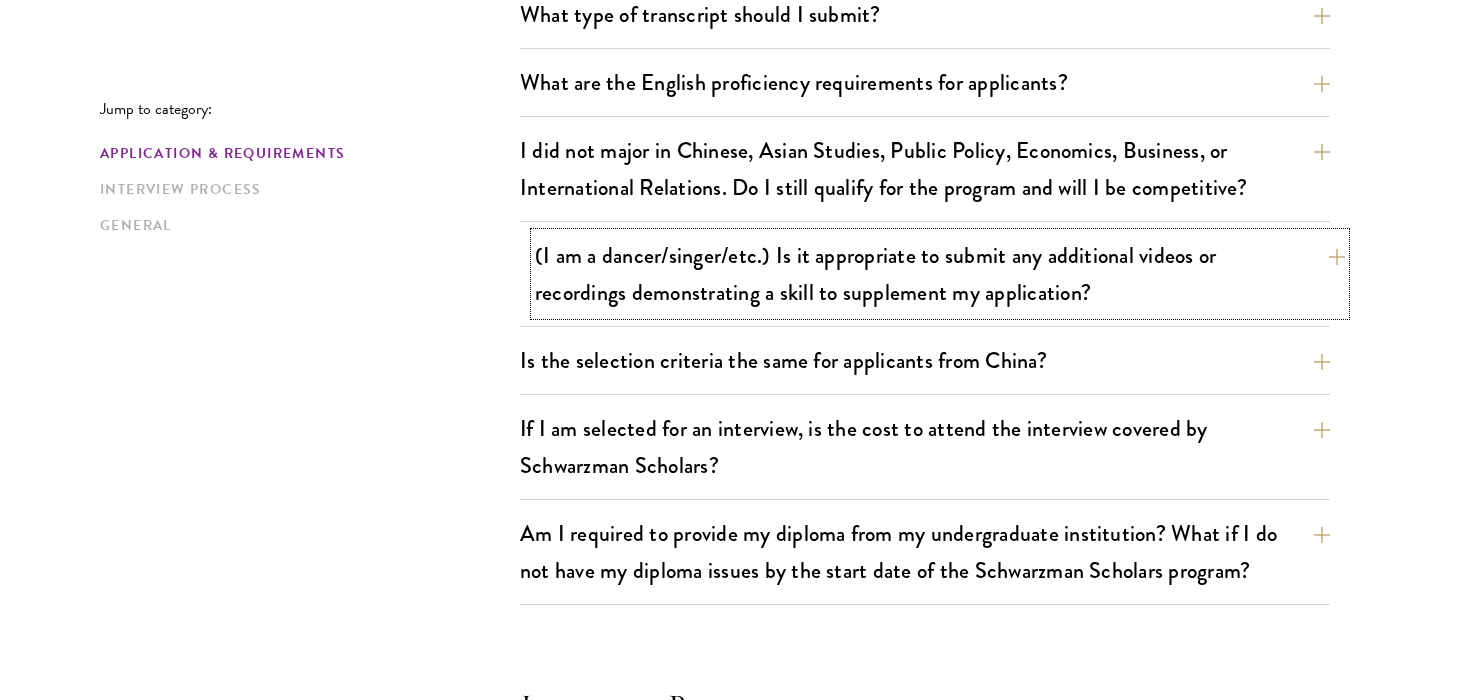 click on "(I am a dancer/singer/etc.) Is it appropriate to submit any additional videos or recordings demonstrating a skill to supplement my application?" at bounding box center (940, 274) 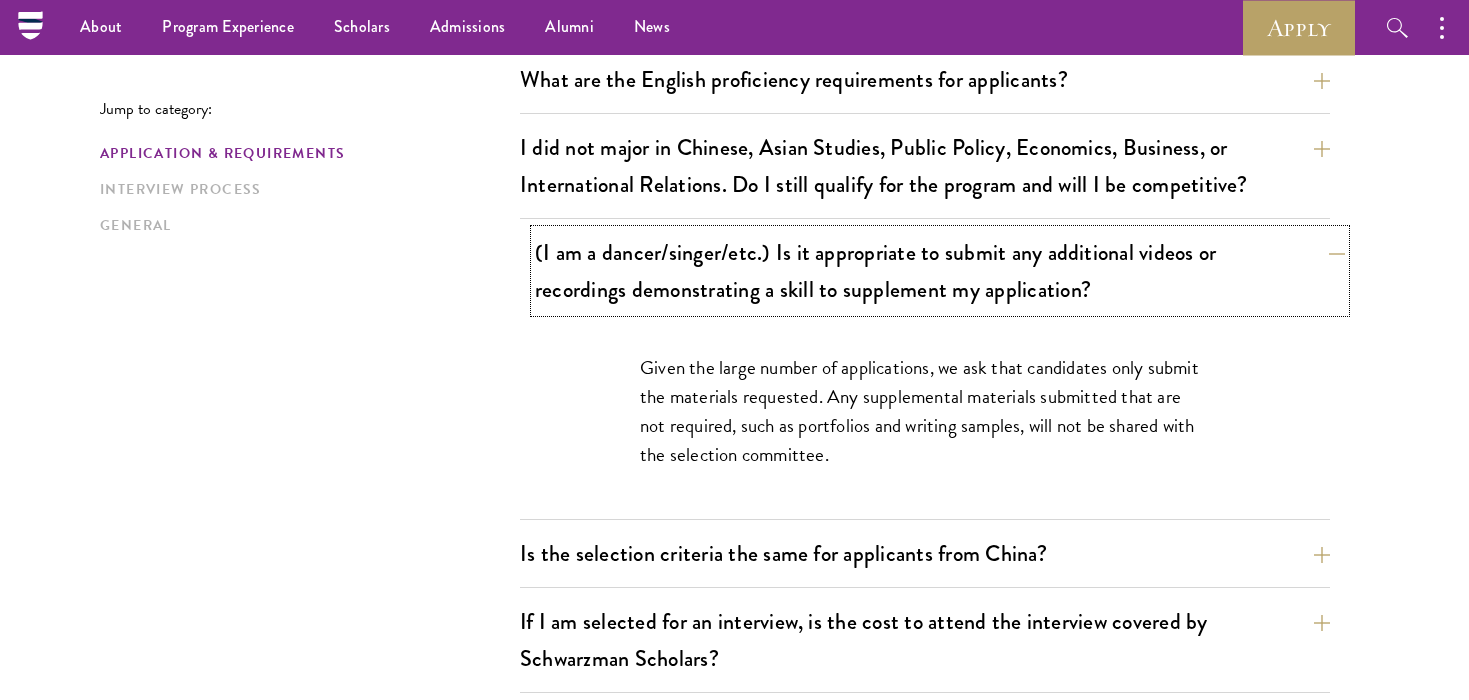 scroll, scrollTop: 1644, scrollLeft: 0, axis: vertical 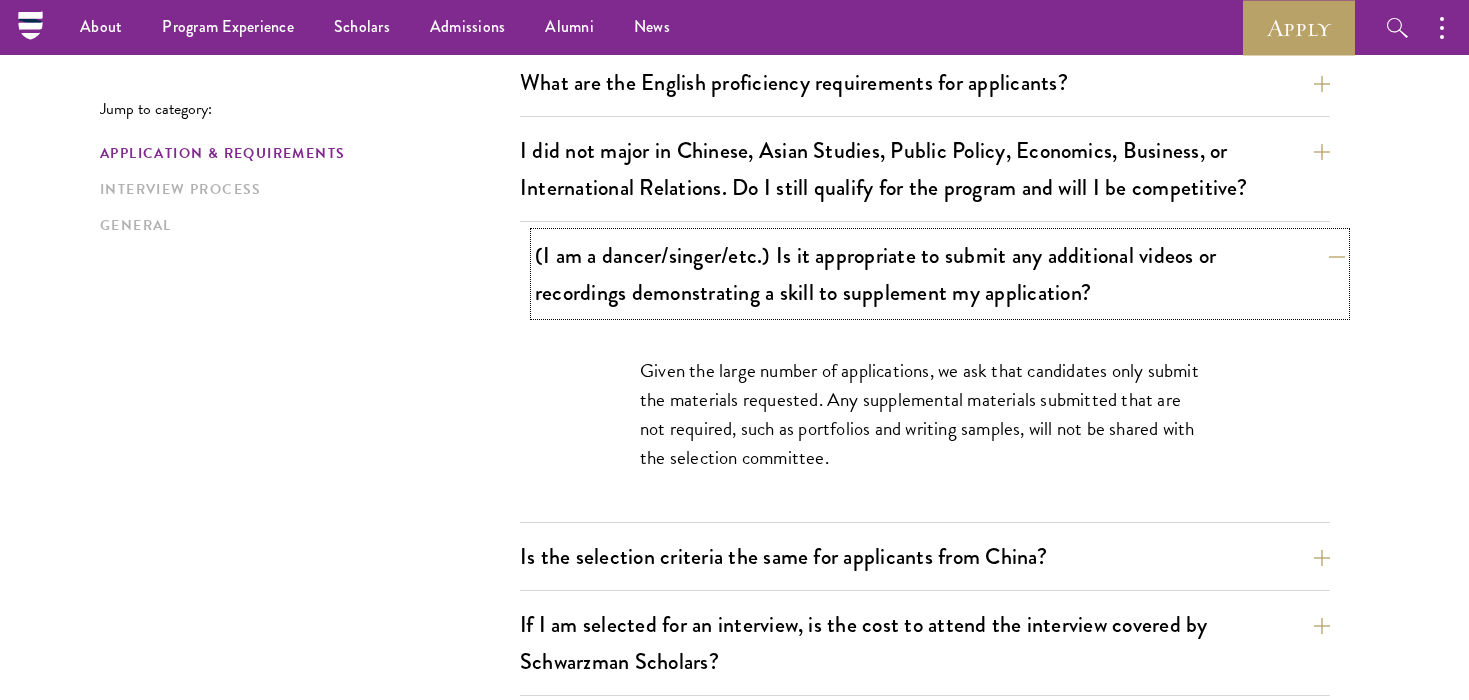 click on "(I am a dancer/singer/etc.) Is it appropriate to submit any additional videos or recordings demonstrating a skill to supplement my application?" at bounding box center (940, 274) 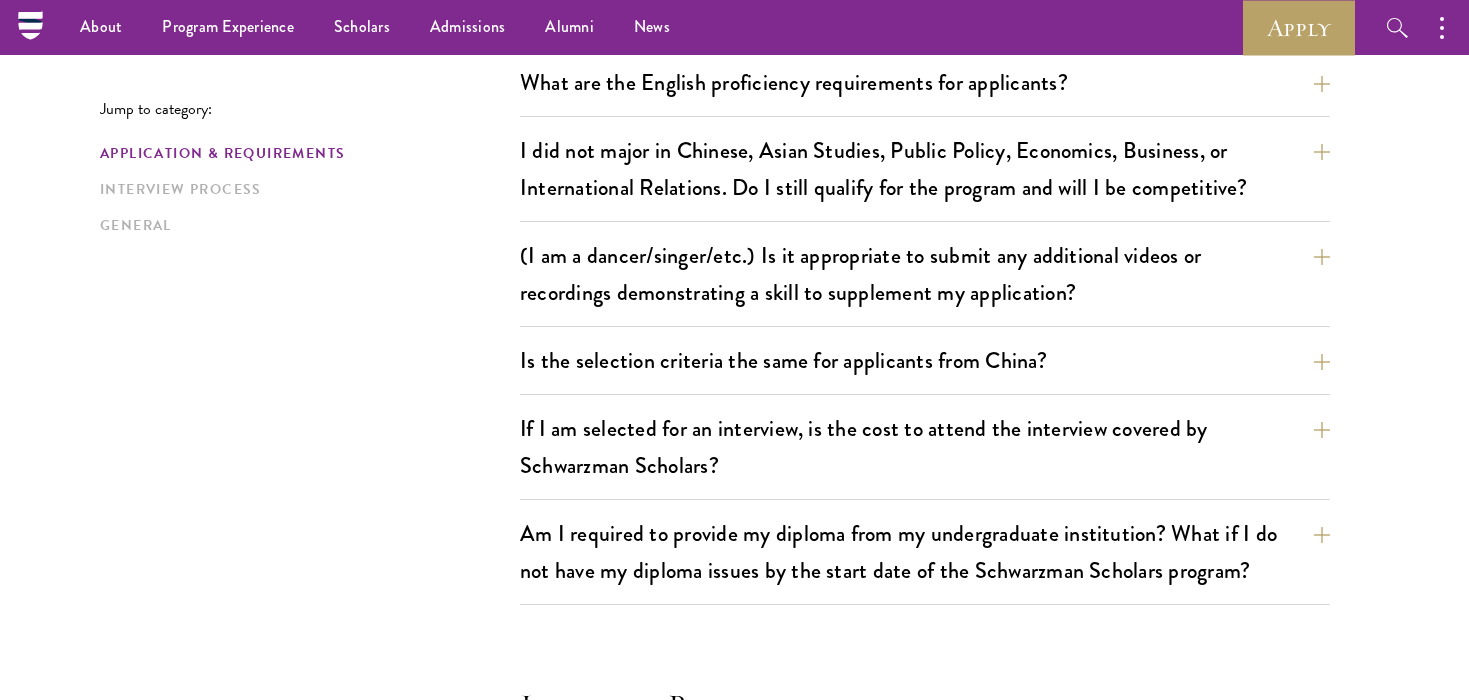 click on "Jump to category:
Application & Requirements
Interview Process
General
Application & Requirements
What are the important Schwarzman Scholars application dates?
Applicants who hold passports or permanent resident cards from the Chinese mainland, Hong Kong, Taiwan, and Macao apply online from January to May 20. Candidates invited to interview are notified before July, and attend interviews at Tsinghua University in Beijing in early July. Final admissions decisions for Chinese Schwarzman Scholars are announced before October each year.
What is the eligible age range?
Candidates must be at least 18 but not yet 29 years of age as of August 1 of their enrollment year.
Are there any fees associated with the Schwarzman Scholars application or the program?" at bounding box center [734, 475] 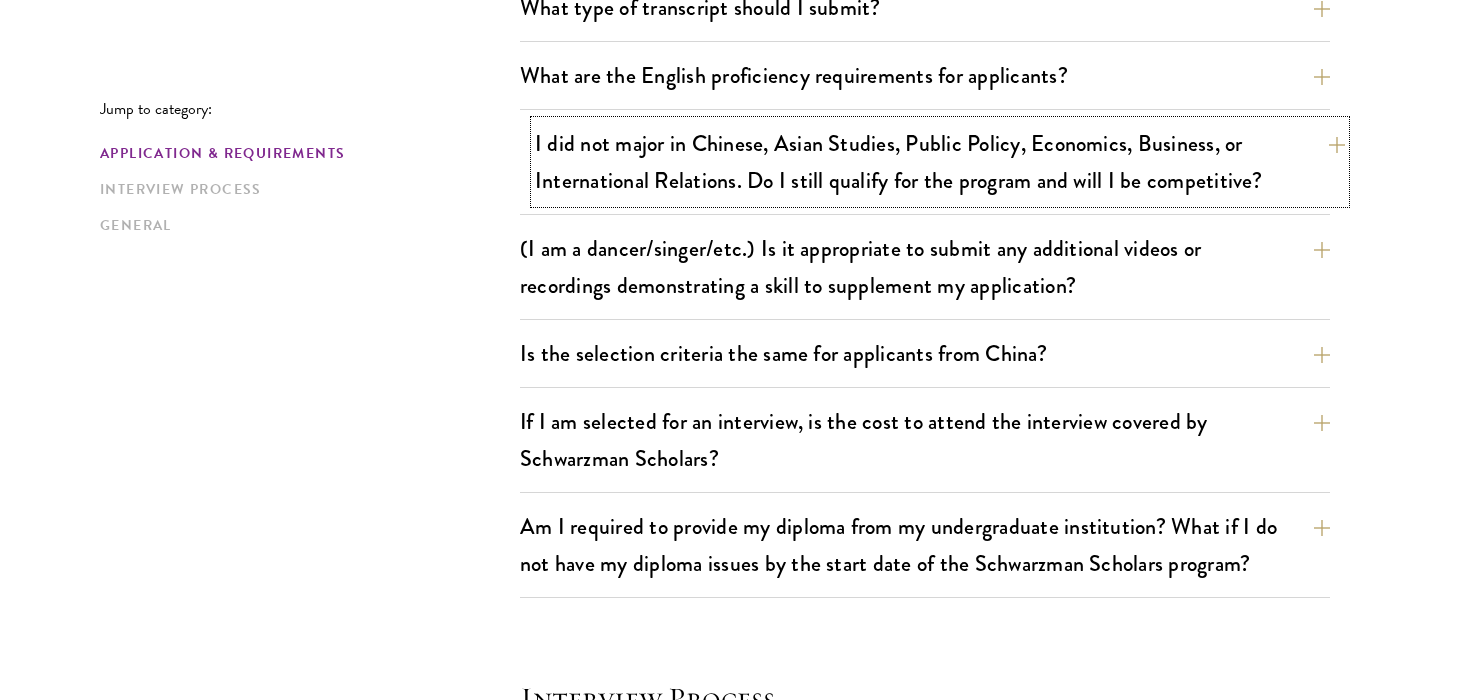 click on "I did not major in Chinese, Asian Studies, Public Policy, Economics, Business, or International Relations. Do I still qualify for the program and will I be competitive?" at bounding box center [940, 162] 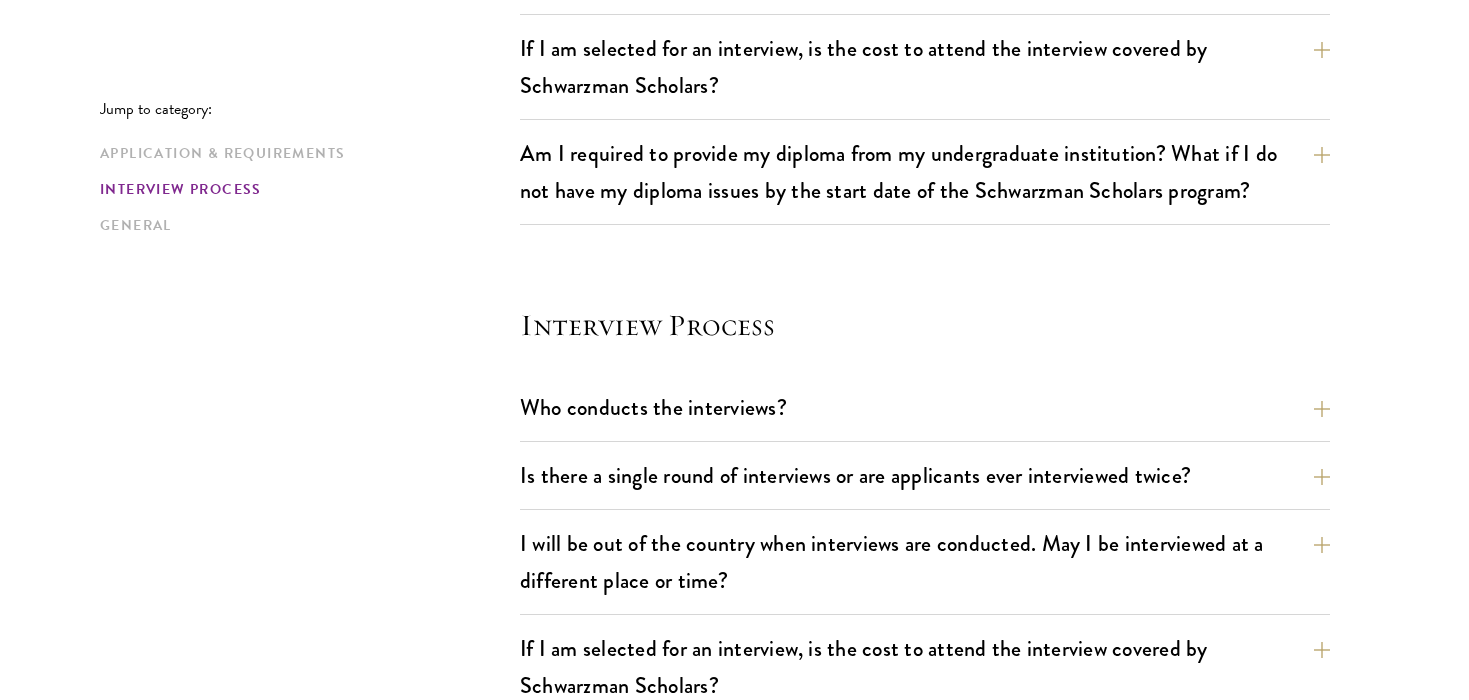 scroll, scrollTop: 2369, scrollLeft: 0, axis: vertical 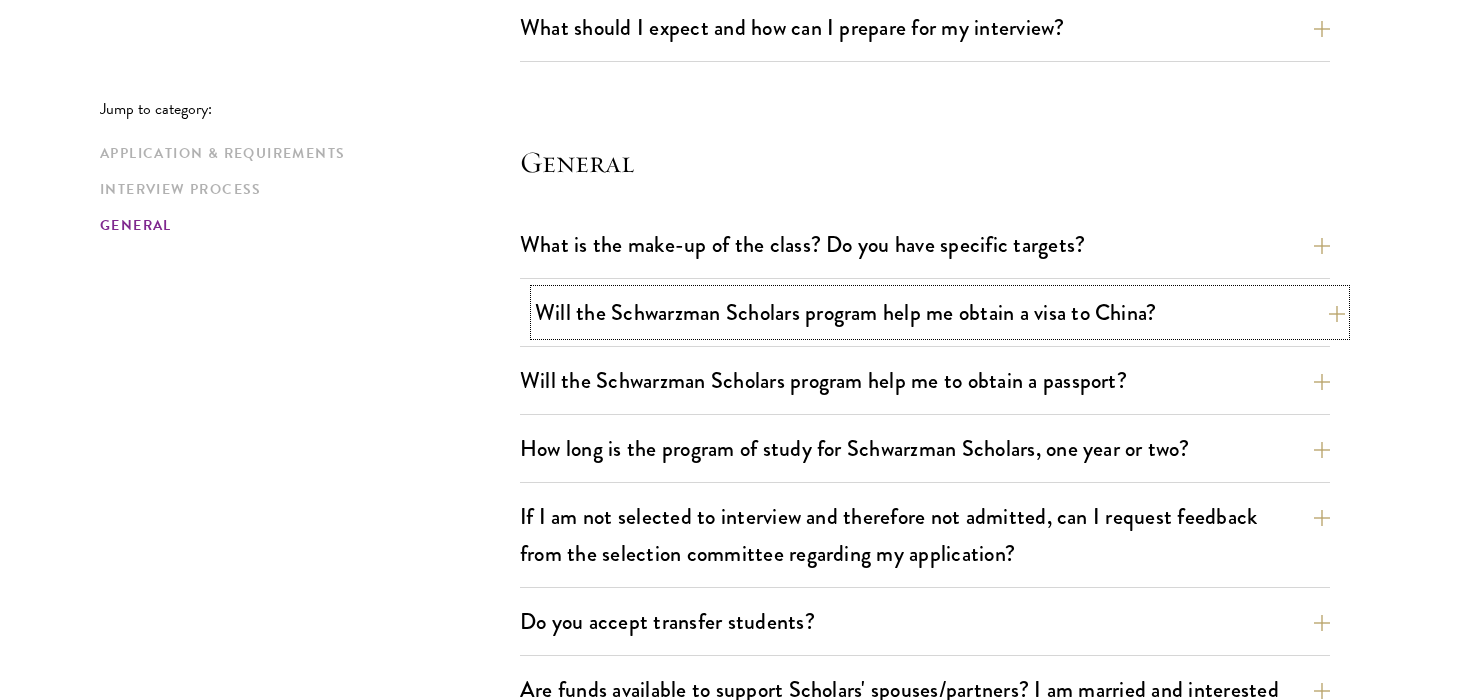 click on "Will the Schwarzman Scholars program help me obtain a visa to China?" at bounding box center (940, 312) 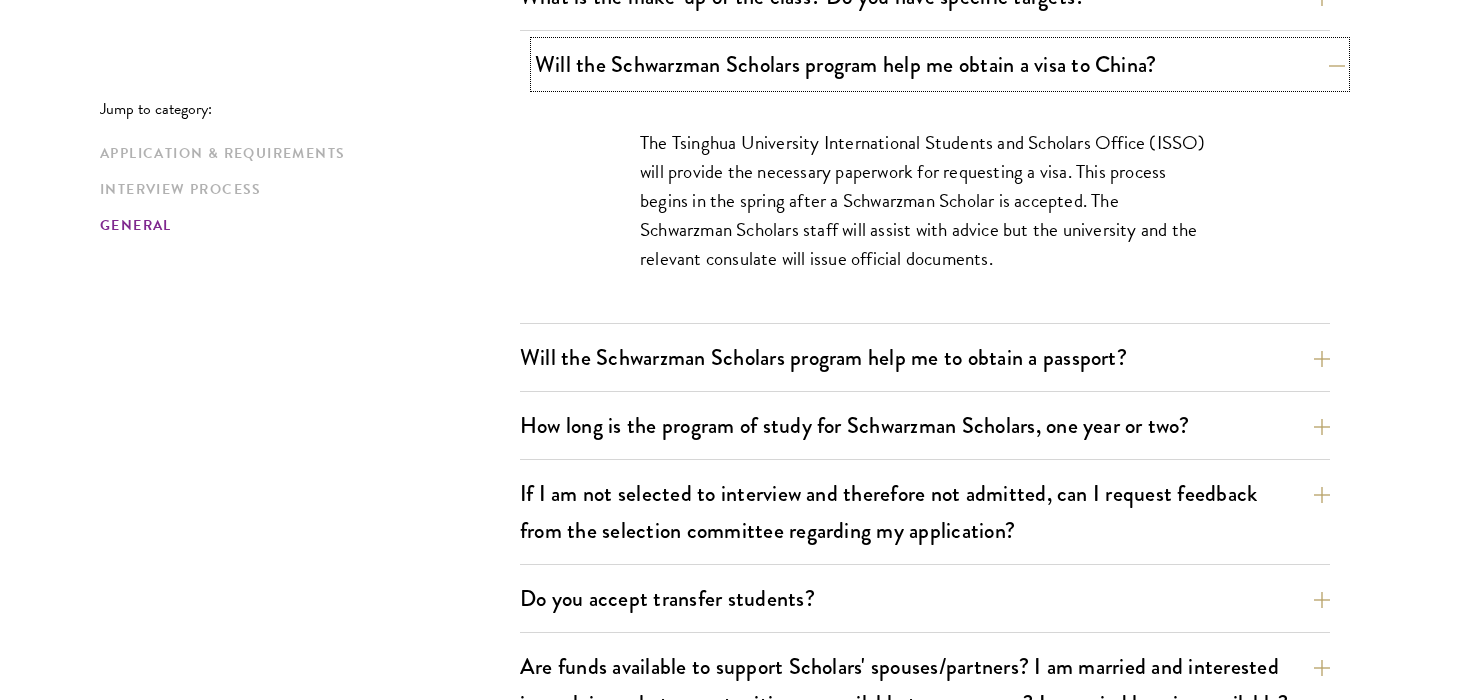 scroll, scrollTop: 3075, scrollLeft: 0, axis: vertical 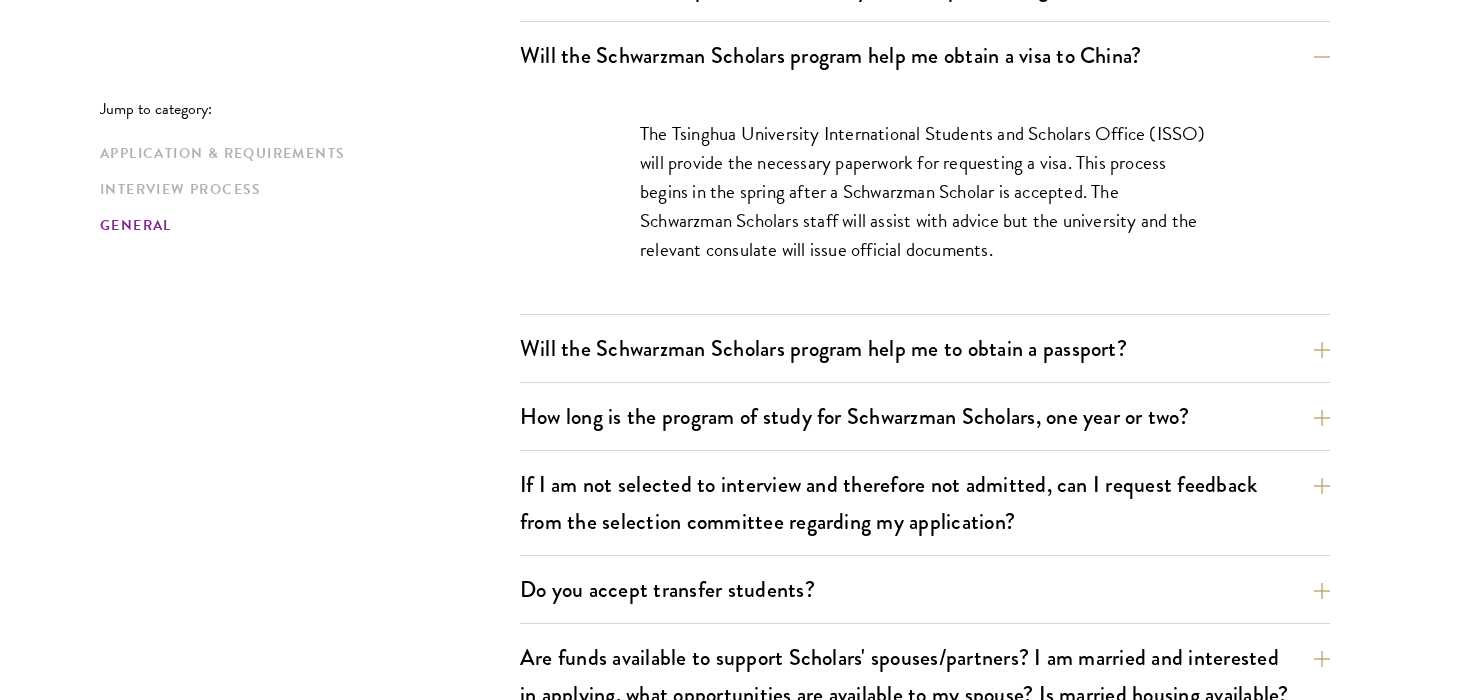 click on "Will the Schwarzman Scholars program help me to obtain a passport?
Securing a valid passport is the responsibility of the Schwarzman Scholar. Given that some candidates will need to travel internationally to participate in their interviews, we recommend that applicants secure a valid passport before applying to the program." at bounding box center [925, 354] 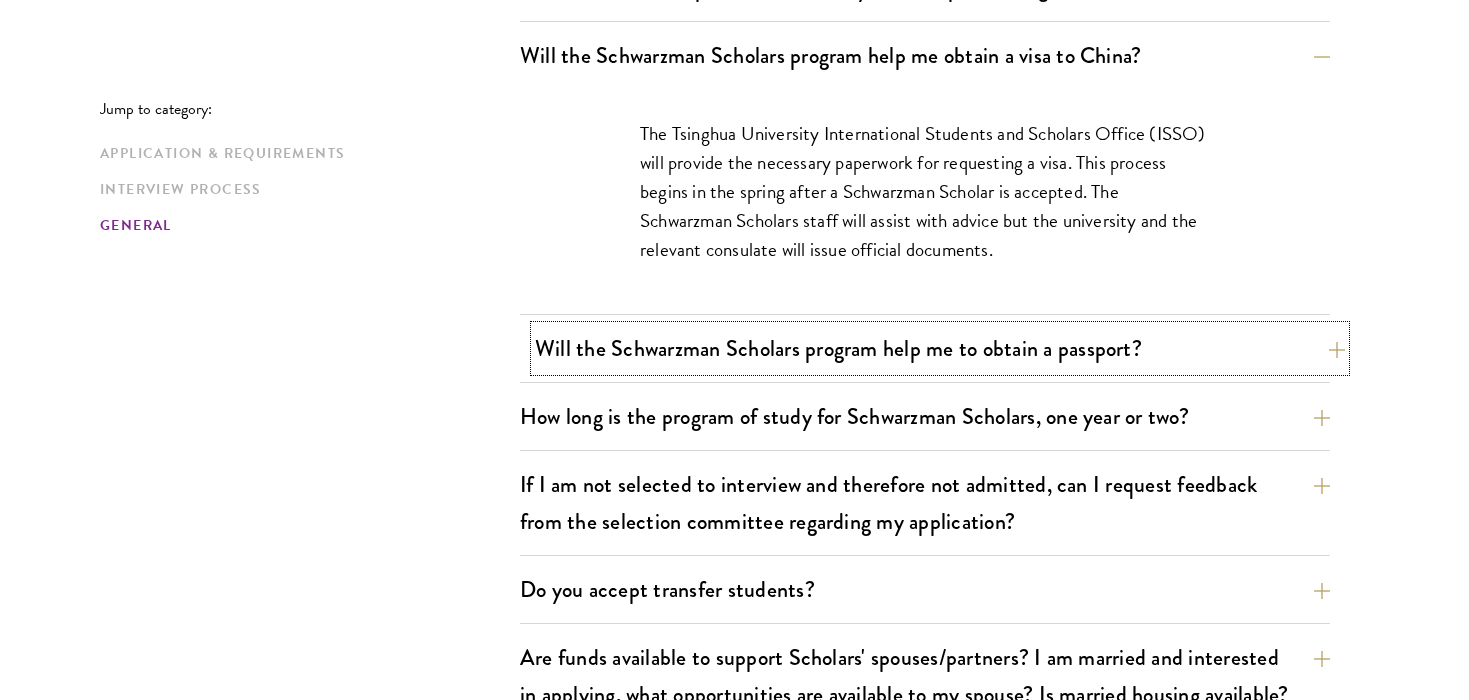 click on "Will the Schwarzman Scholars program help me to obtain a passport?" at bounding box center [940, 348] 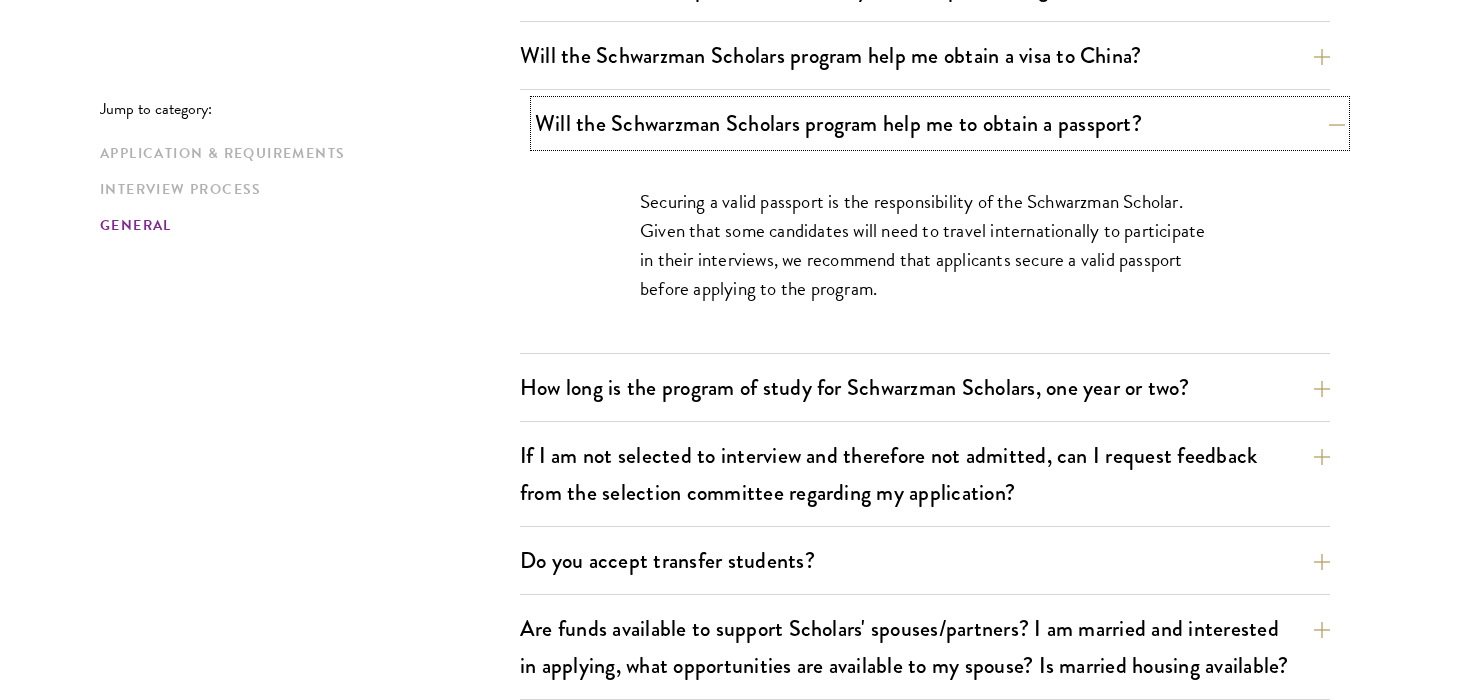 click on "Will the Schwarzman Scholars program help me to obtain a passport?" at bounding box center [940, 123] 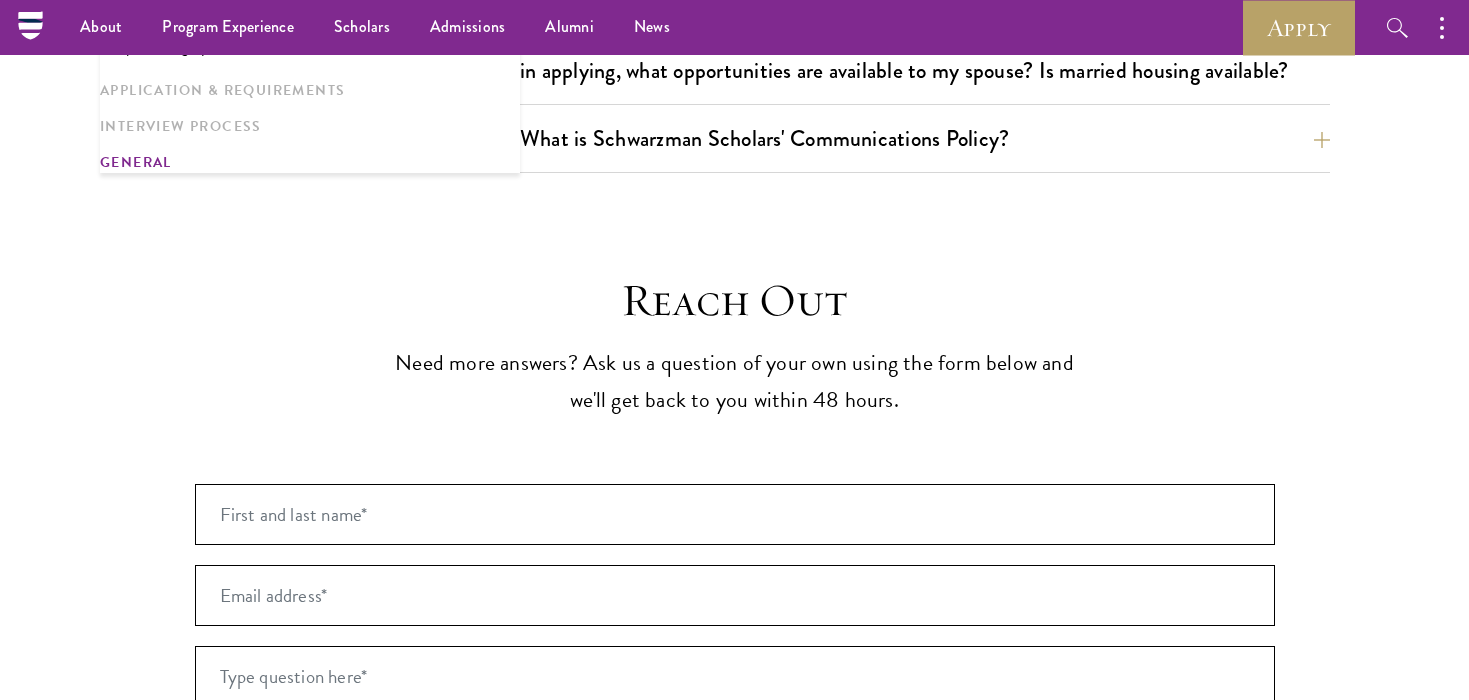 scroll, scrollTop: 3473, scrollLeft: 0, axis: vertical 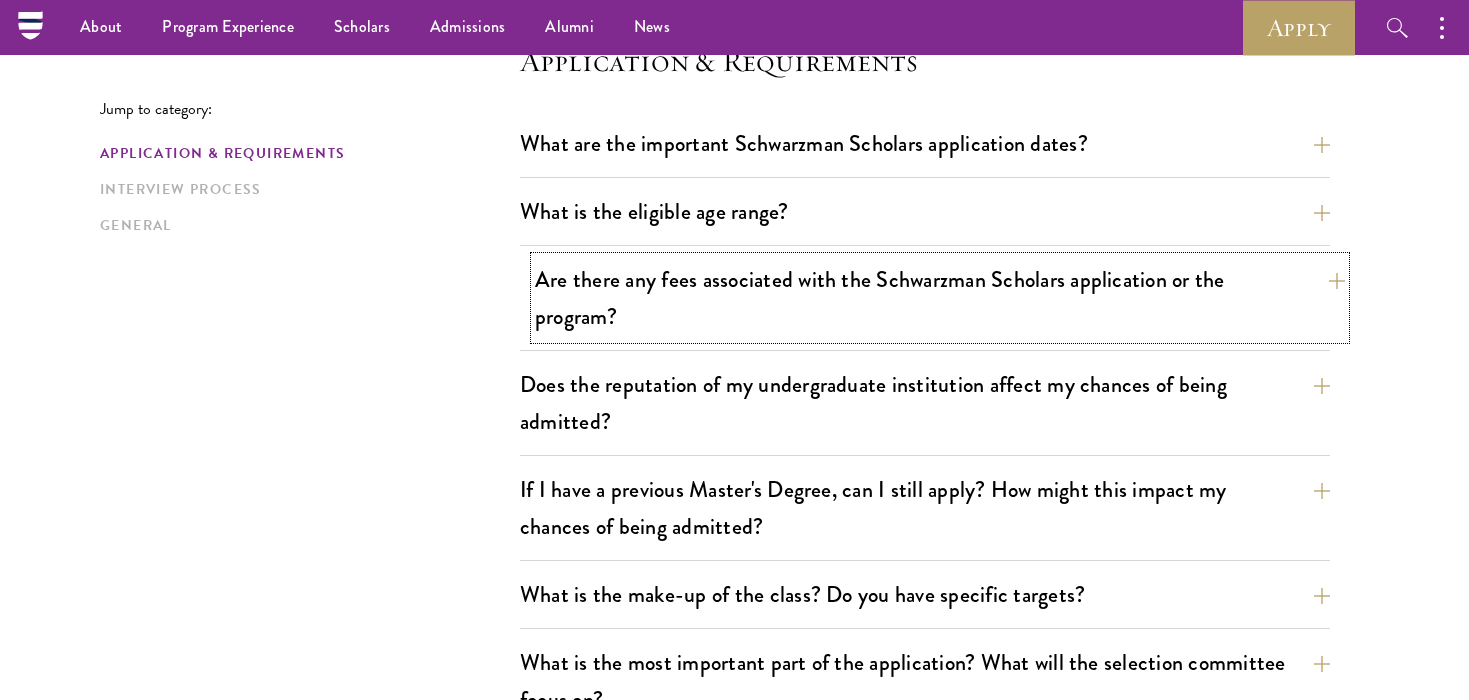 click on "Are there any fees associated with the Schwarzman Scholars application or the program?" at bounding box center [940, 298] 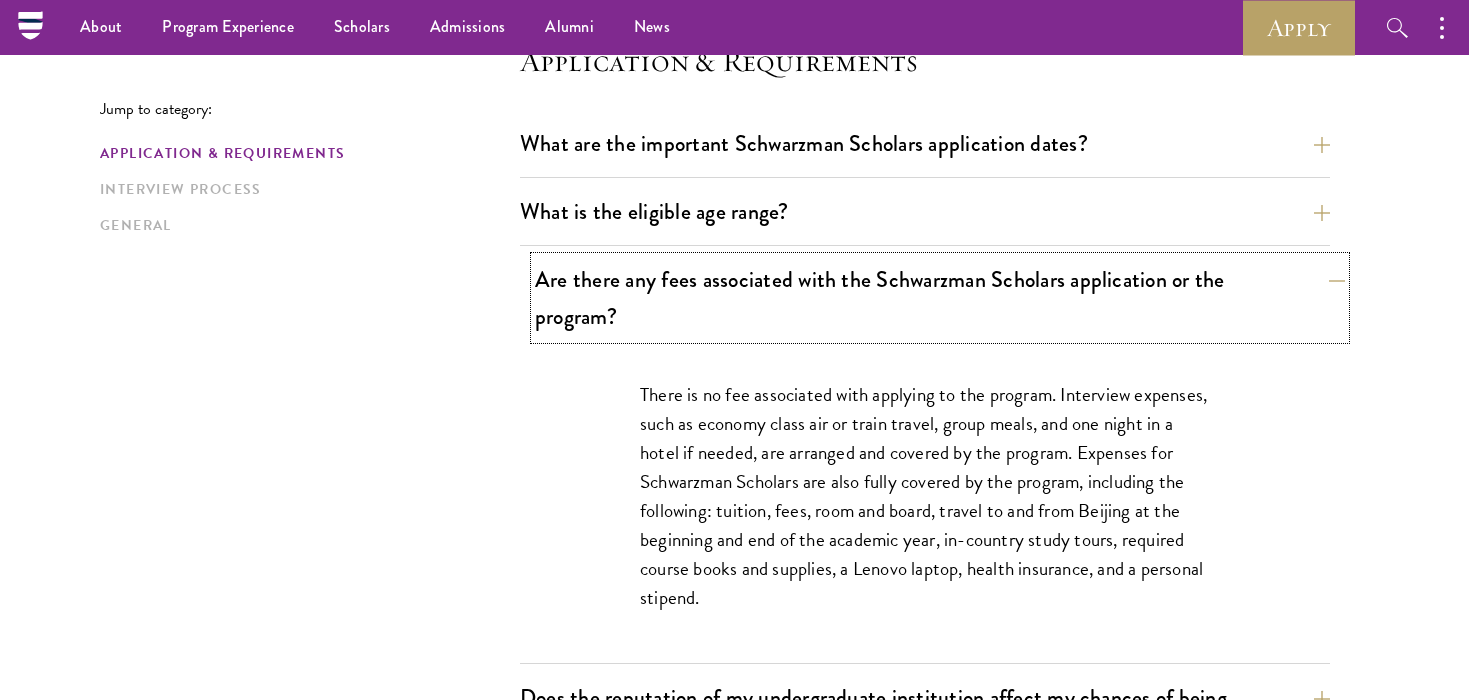 scroll, scrollTop: 0, scrollLeft: 0, axis: both 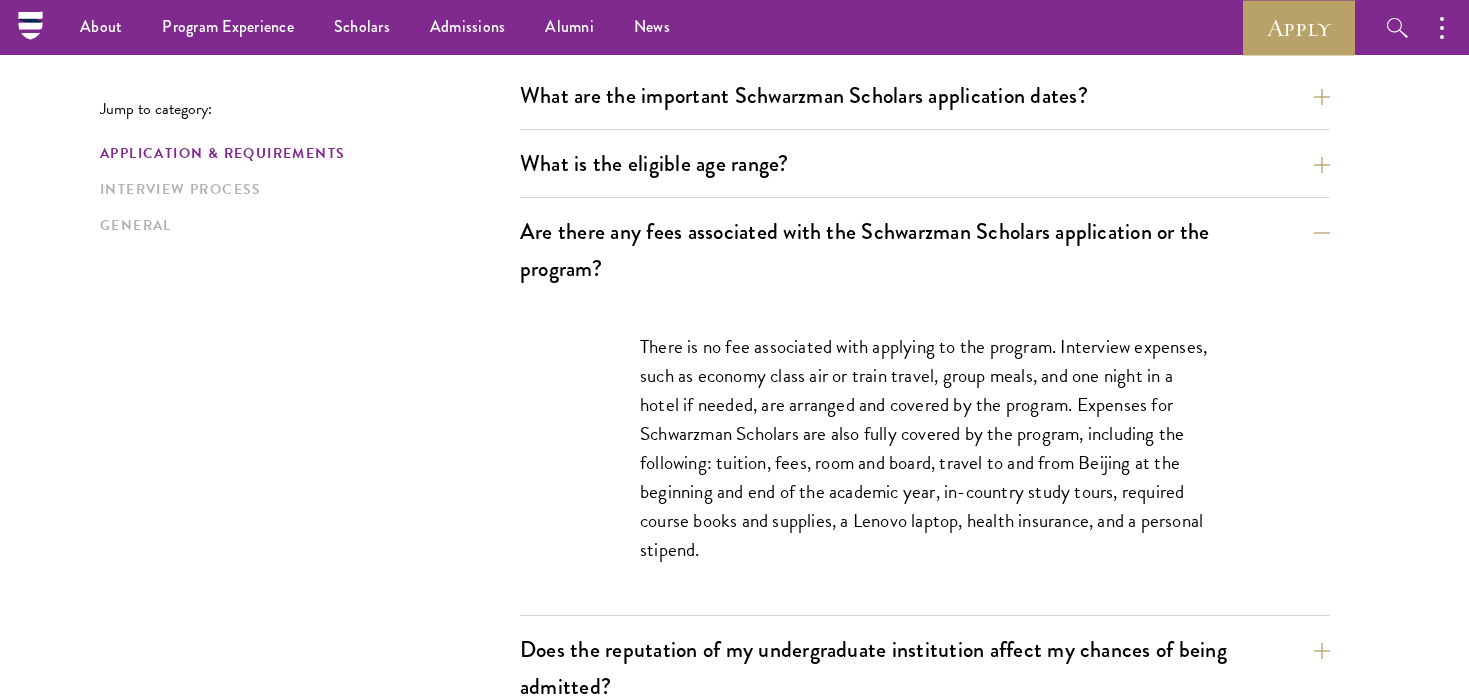 click on "There is no fee associated with applying to the program. Interview expenses, such as economy class air or train travel, group meals, and one night in a hotel if needed, are arranged and covered by the program. Expenses for Schwarzman Scholars are also fully covered by the program, including the following: tuition, fees, room and board, travel to and from Beijing at the beginning and end of the academic year, in-country study tours, required course books and supplies, a Lenovo laptop, health insurance, and a personal stipend." at bounding box center [925, 458] 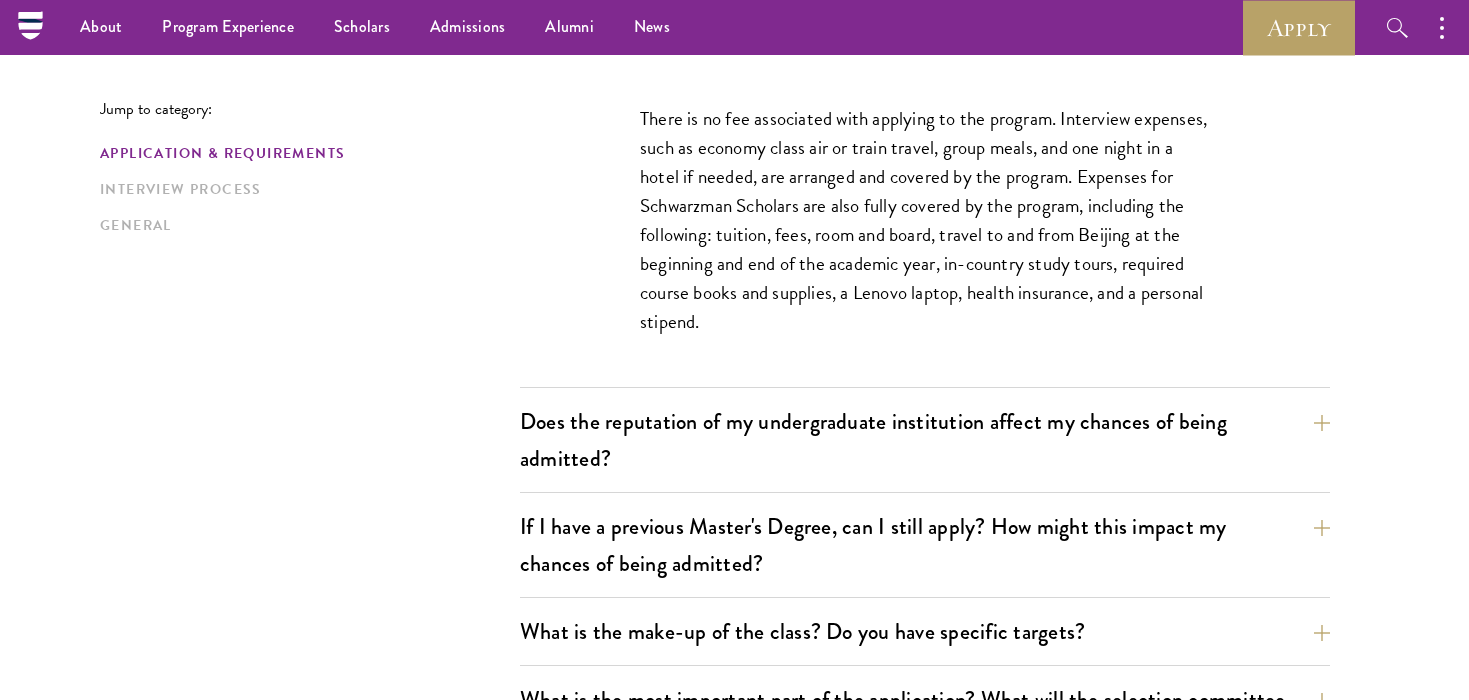 scroll, scrollTop: 826, scrollLeft: 0, axis: vertical 